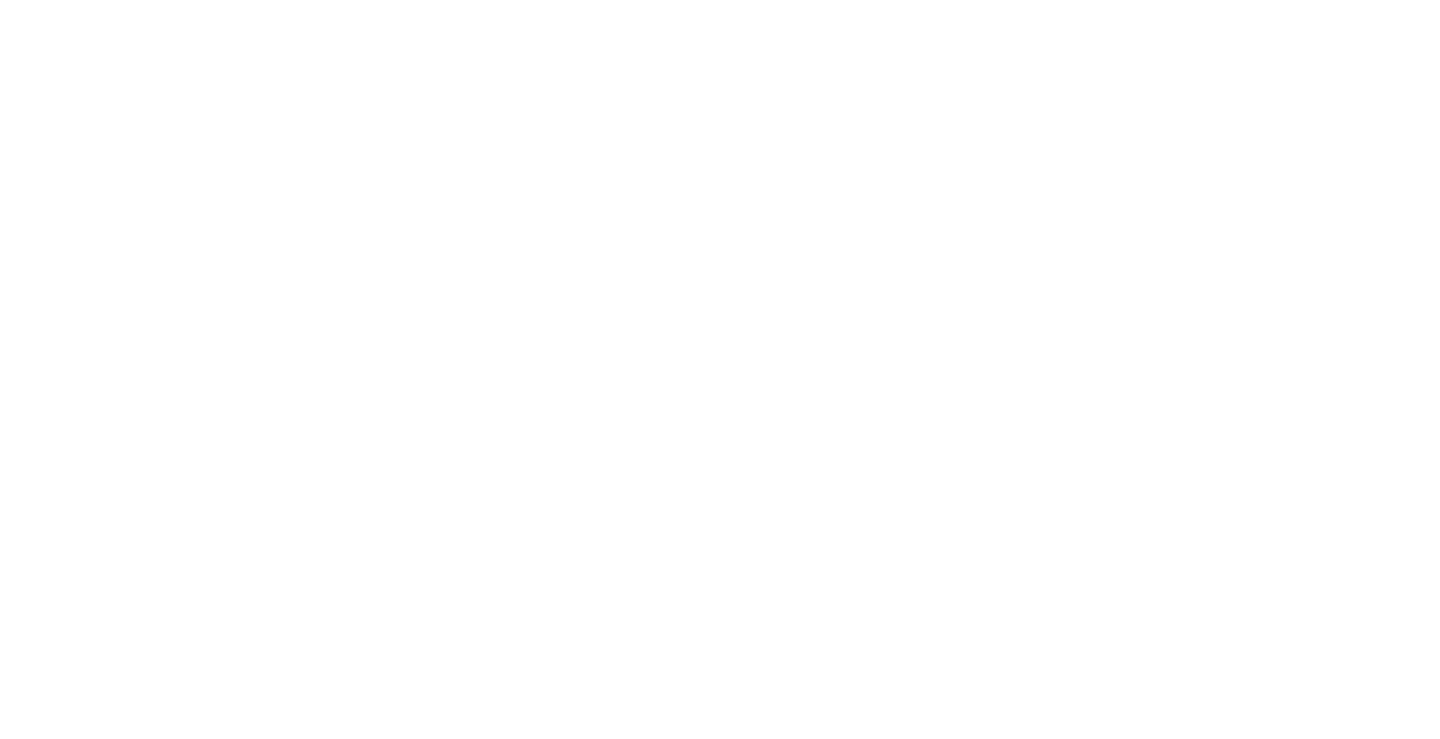 scroll, scrollTop: 0, scrollLeft: 0, axis: both 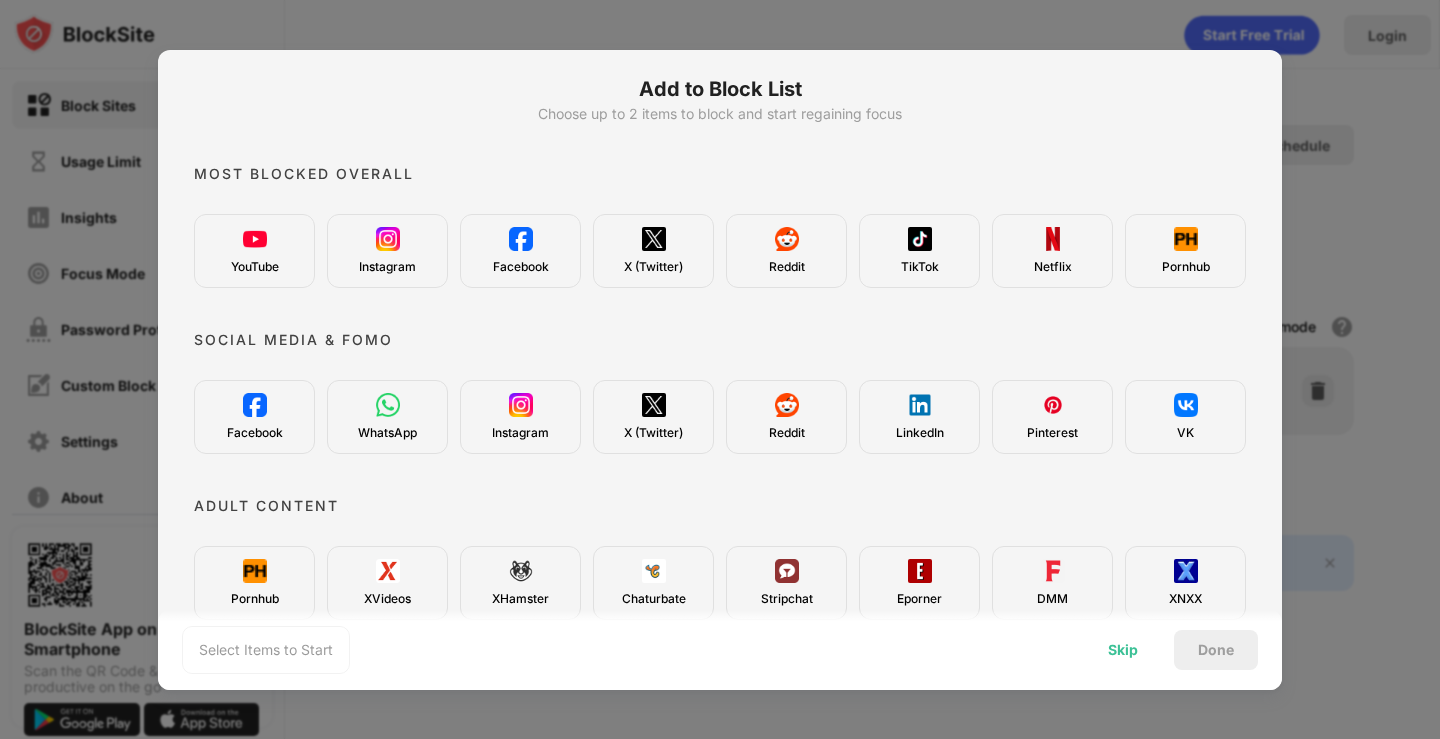 click on "Skip" at bounding box center (1123, 650) 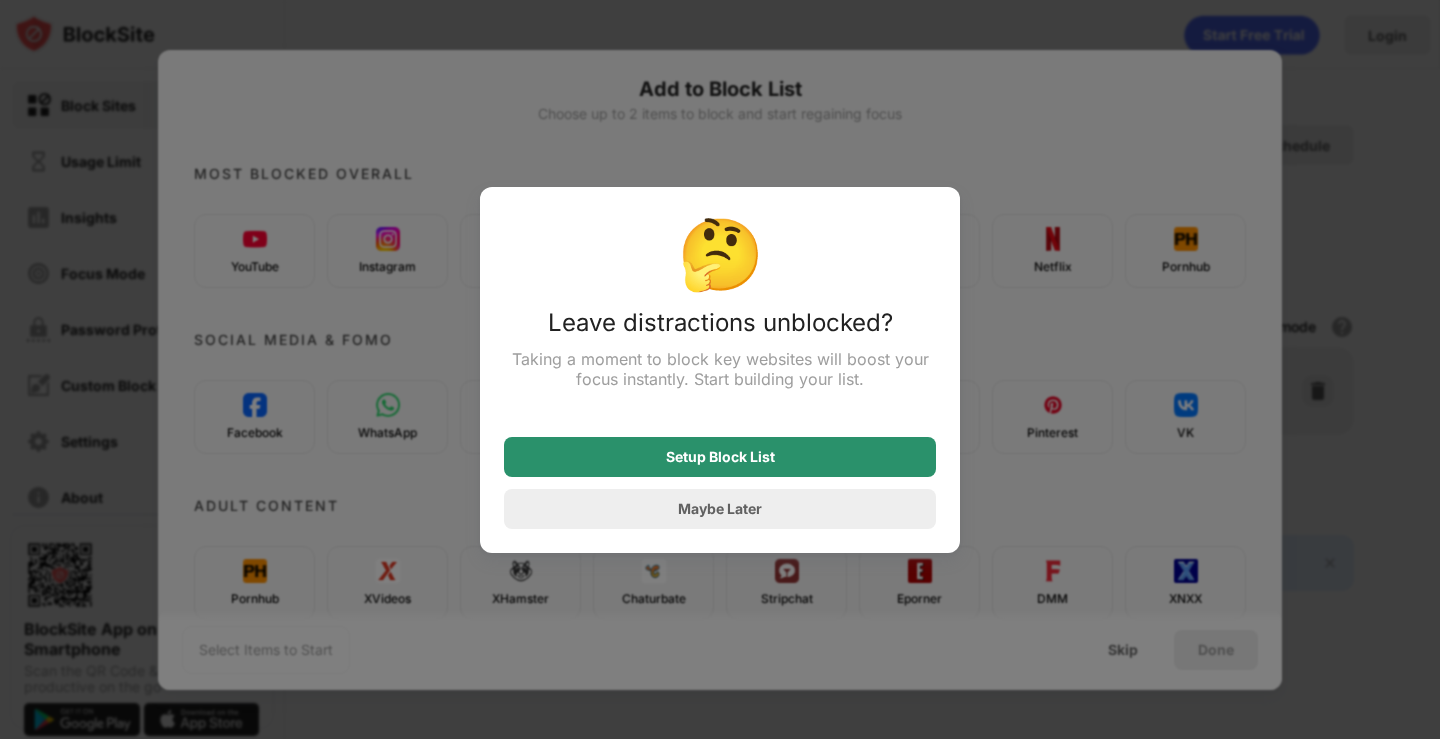 click on "Setup Block List" at bounding box center (720, 457) 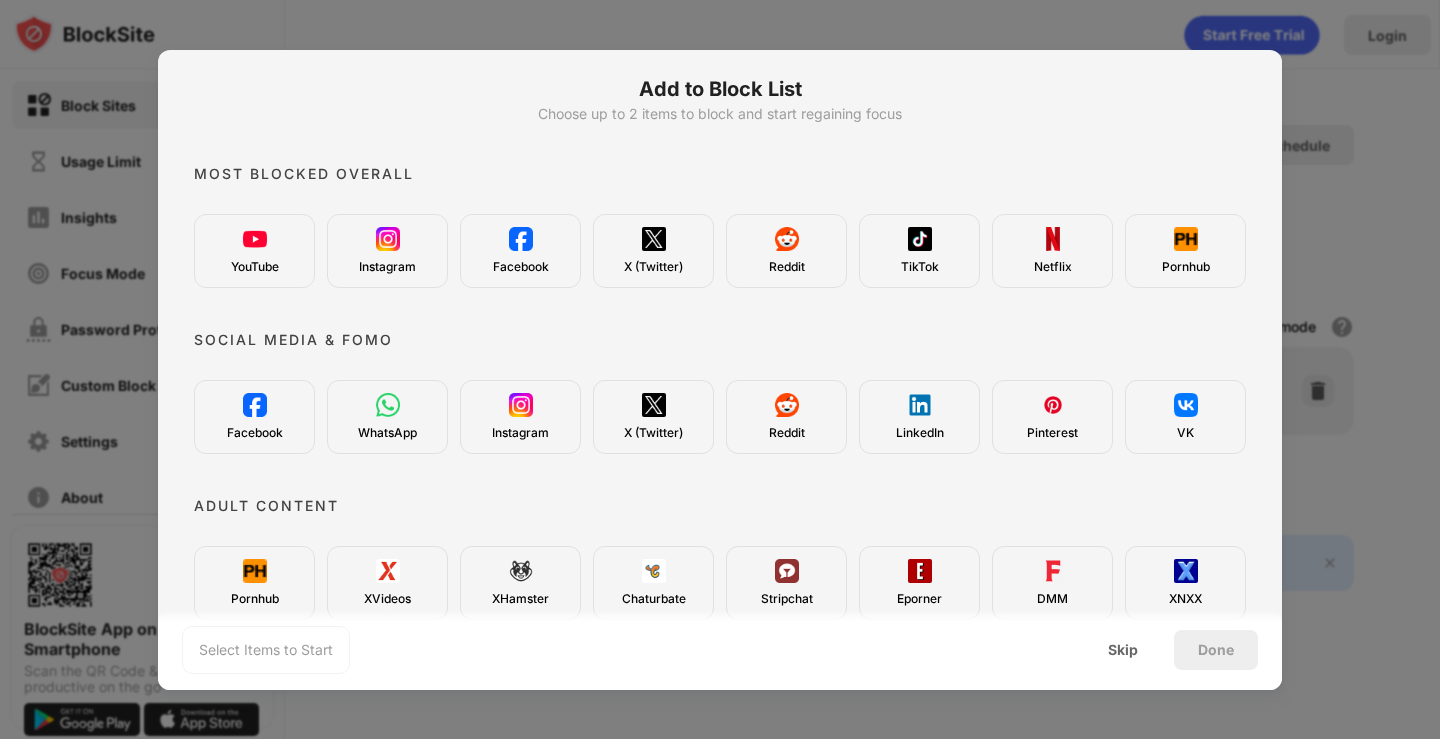 click at bounding box center [720, 369] 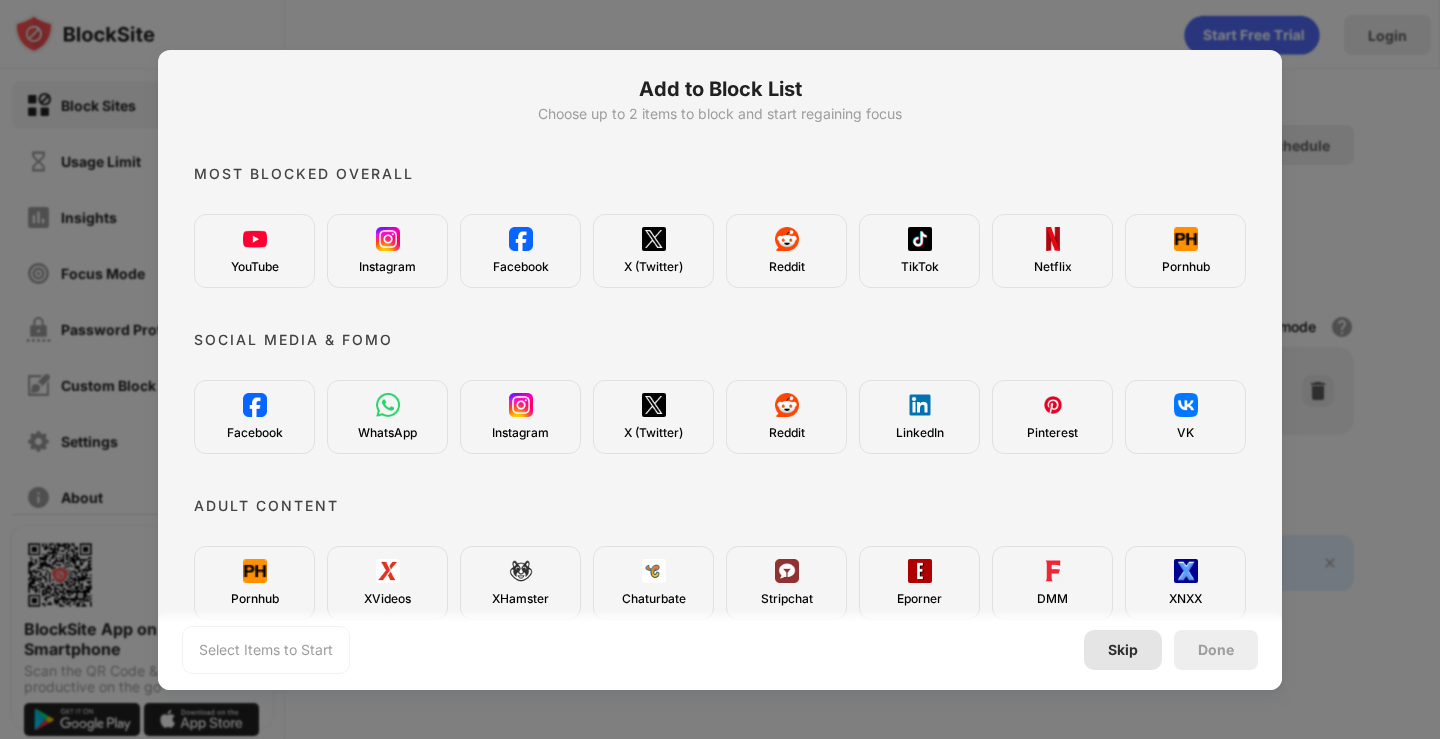 click on "Skip" at bounding box center (1123, 650) 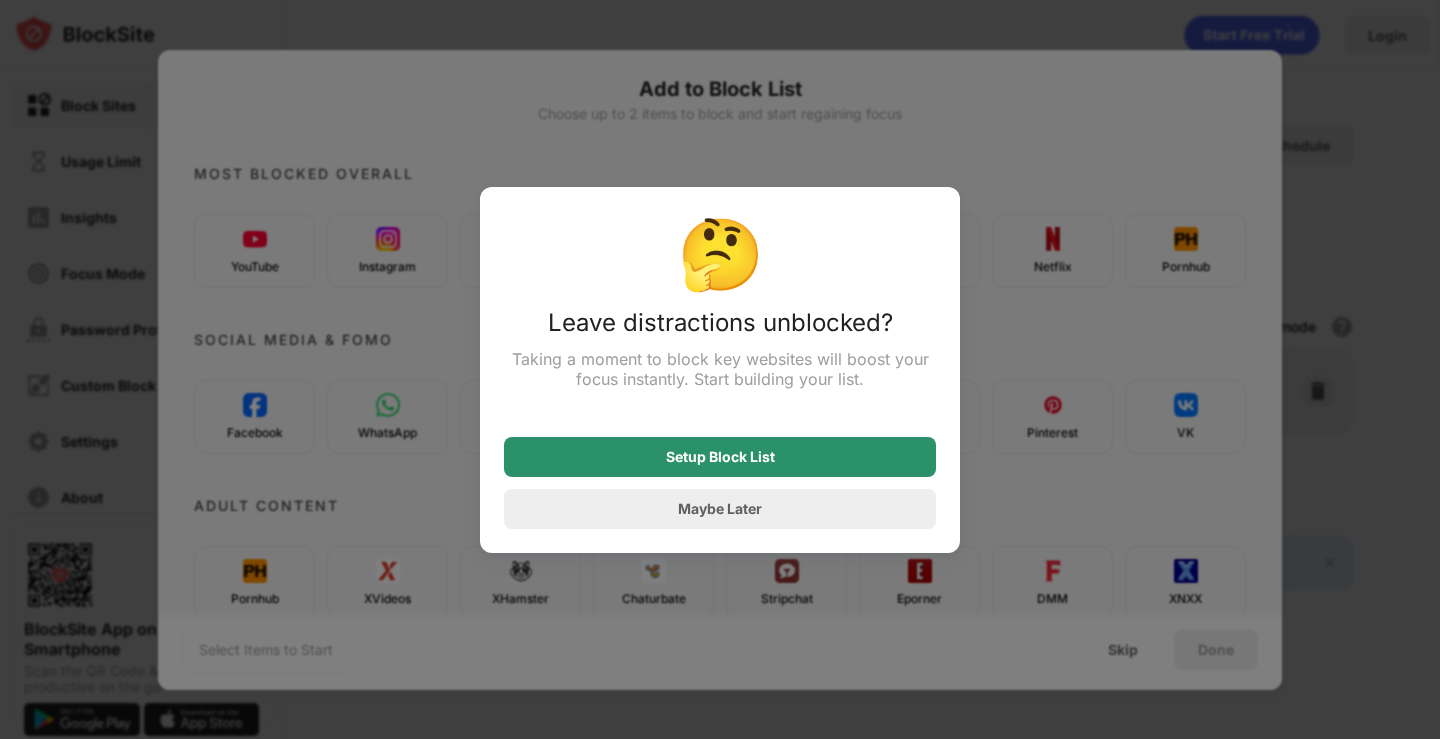 click on "Setup Block List" at bounding box center (720, 457) 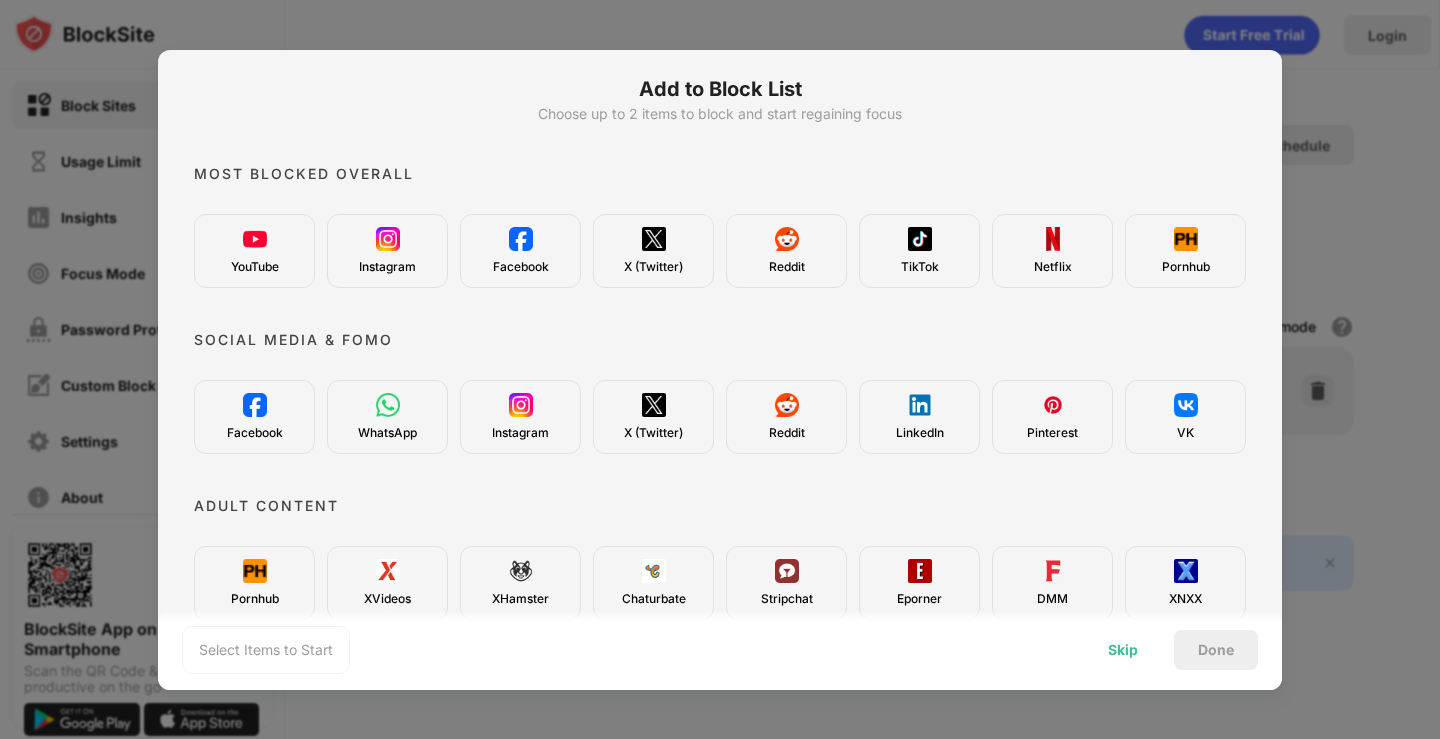 click on "Skip" at bounding box center (1123, 650) 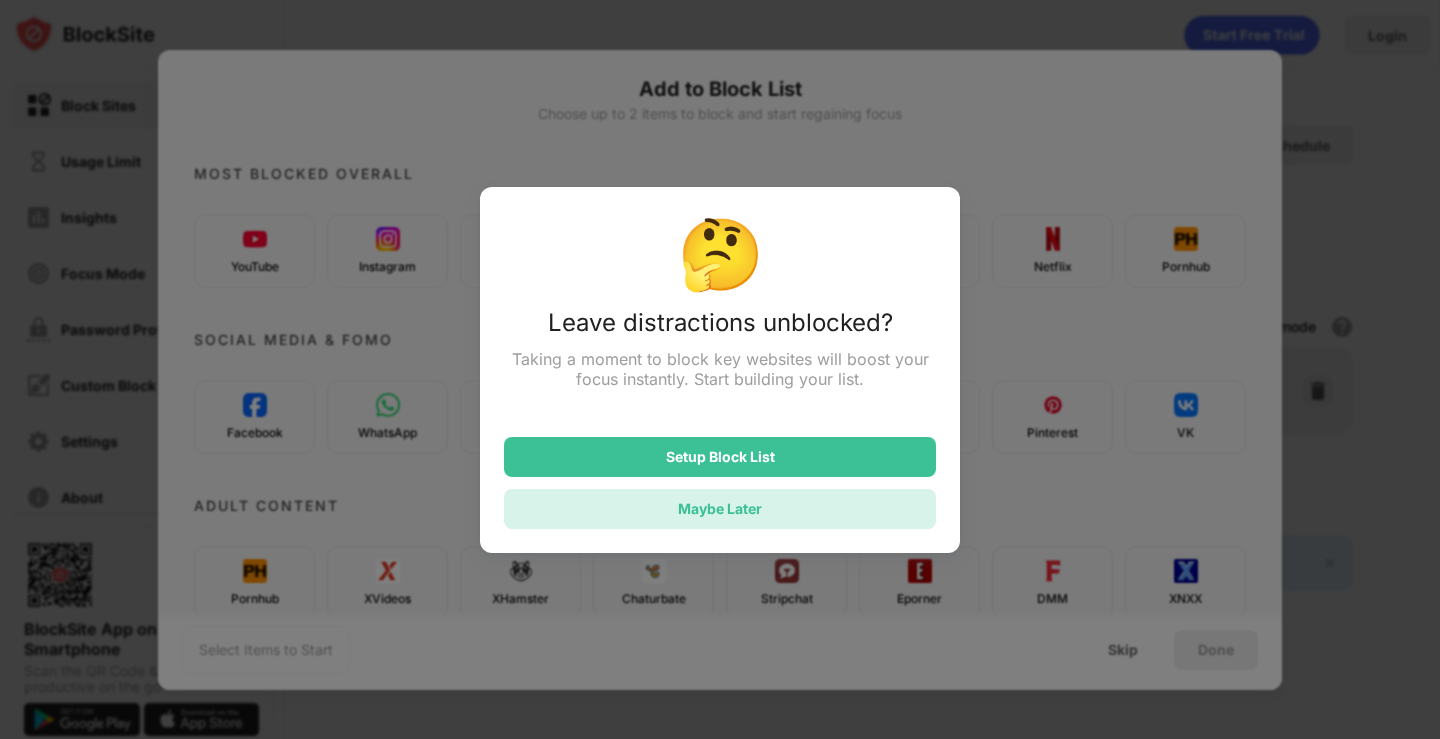 click on "Maybe Later" at bounding box center (720, 509) 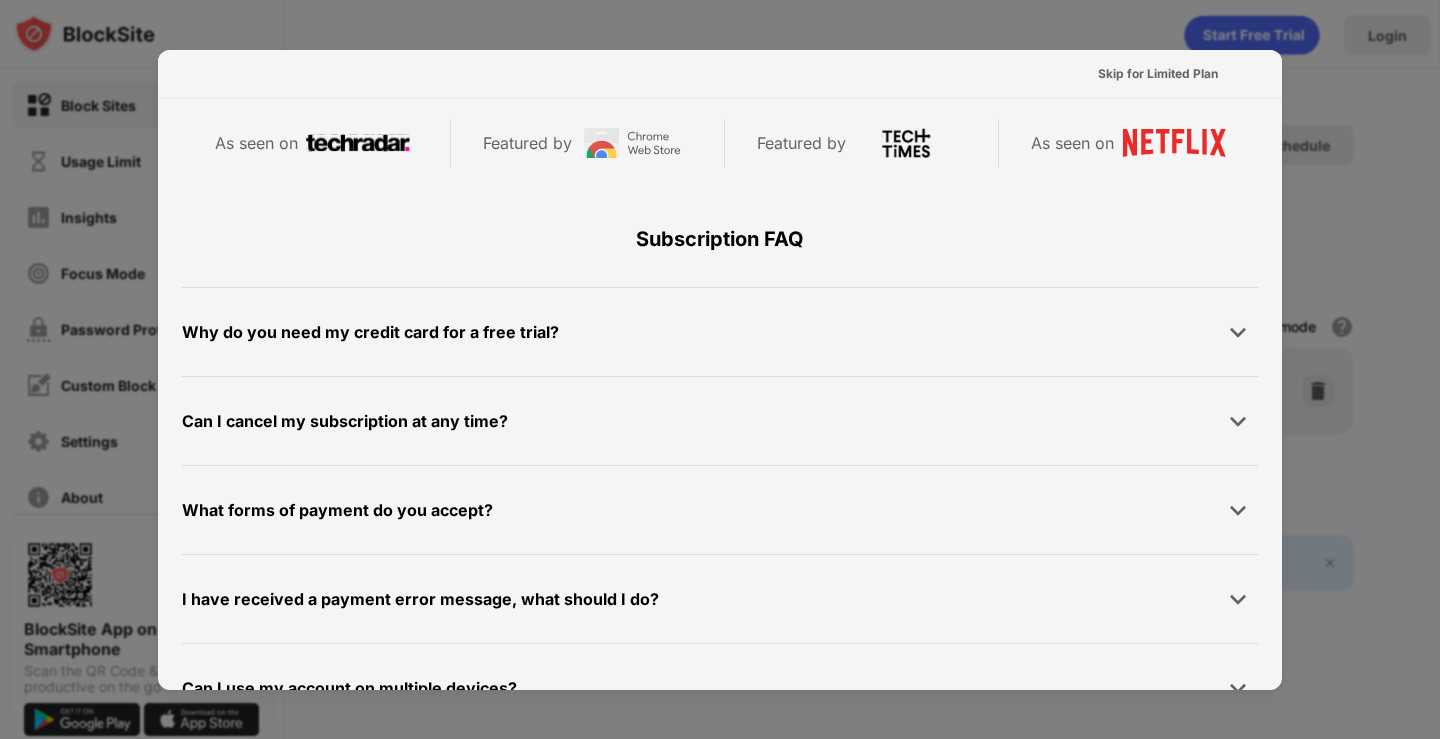 scroll, scrollTop: 0, scrollLeft: 0, axis: both 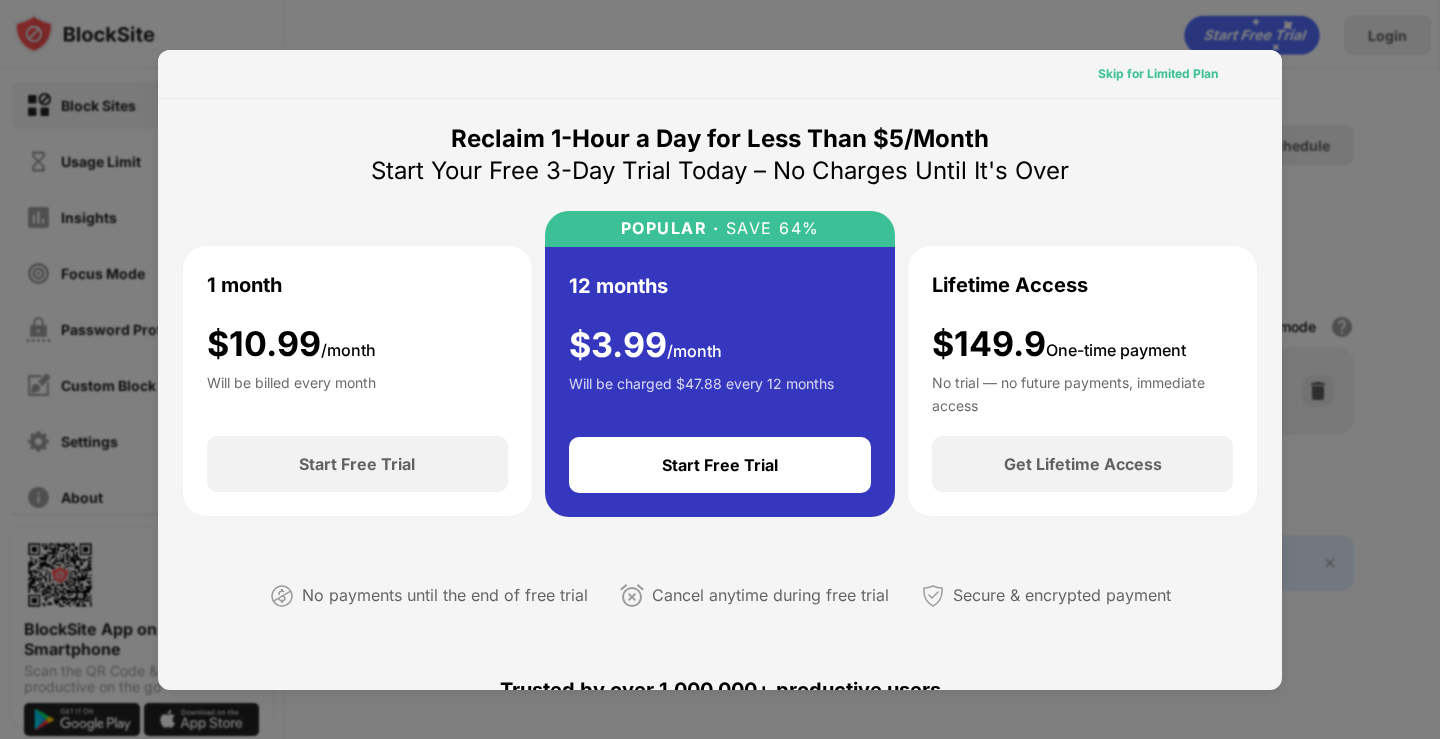 click on "Skip for Limited Plan" at bounding box center [1158, 74] 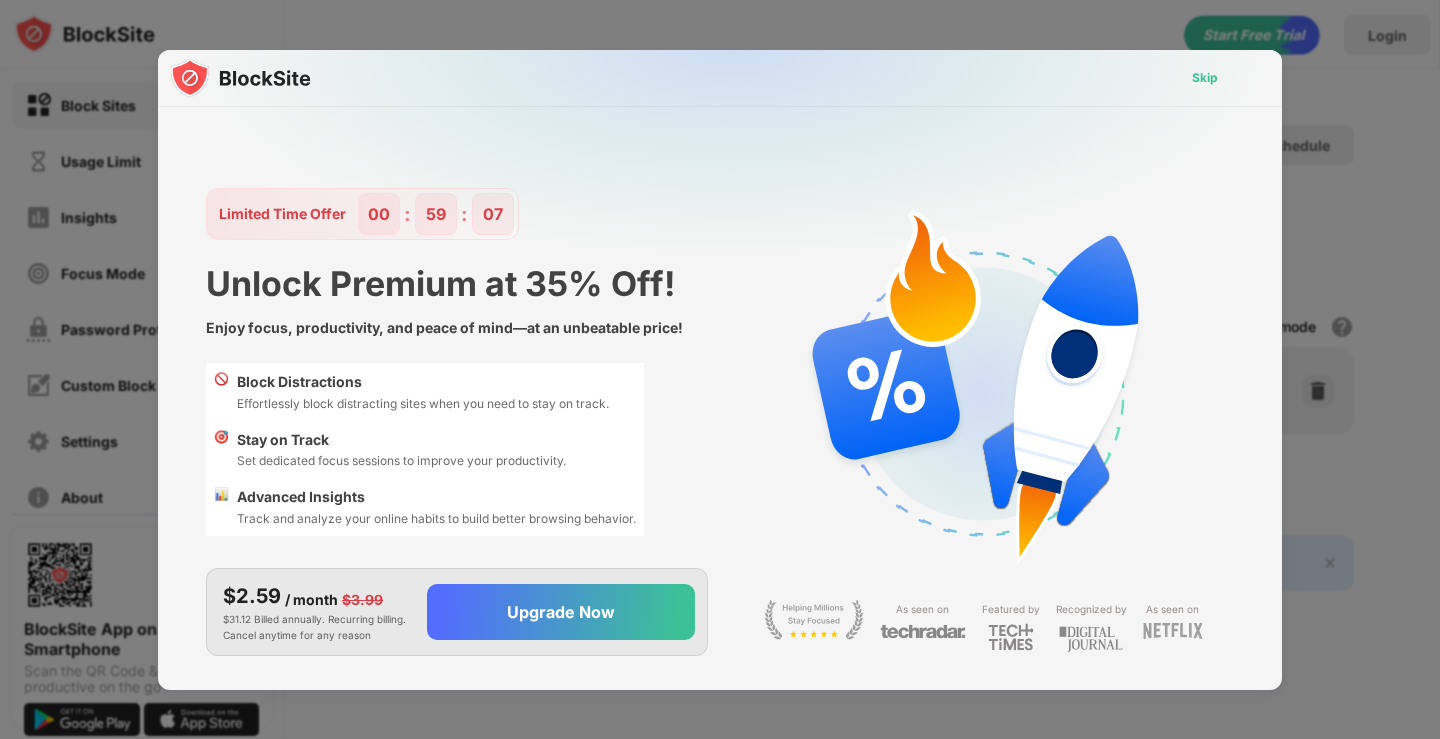 click on "Skip" at bounding box center [1205, 78] 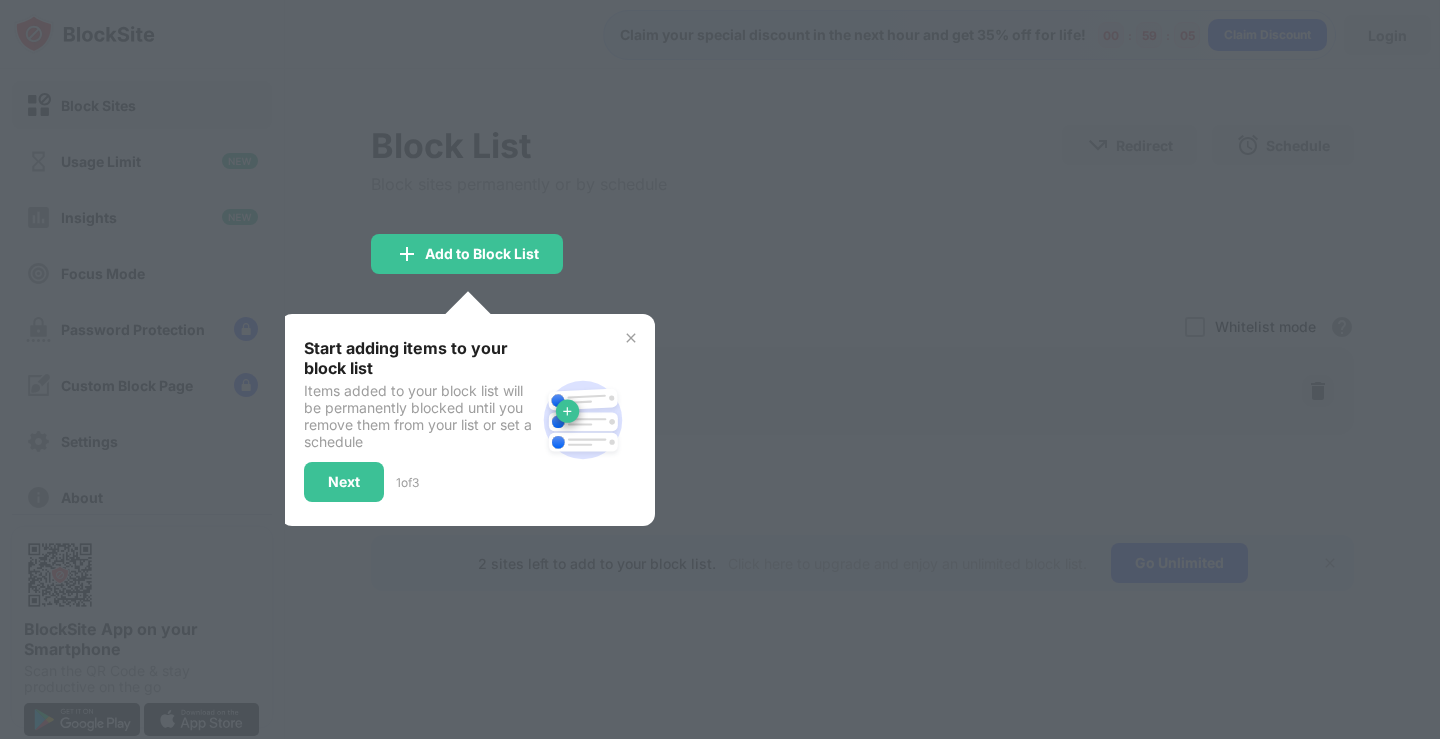 click at bounding box center (720, 369) 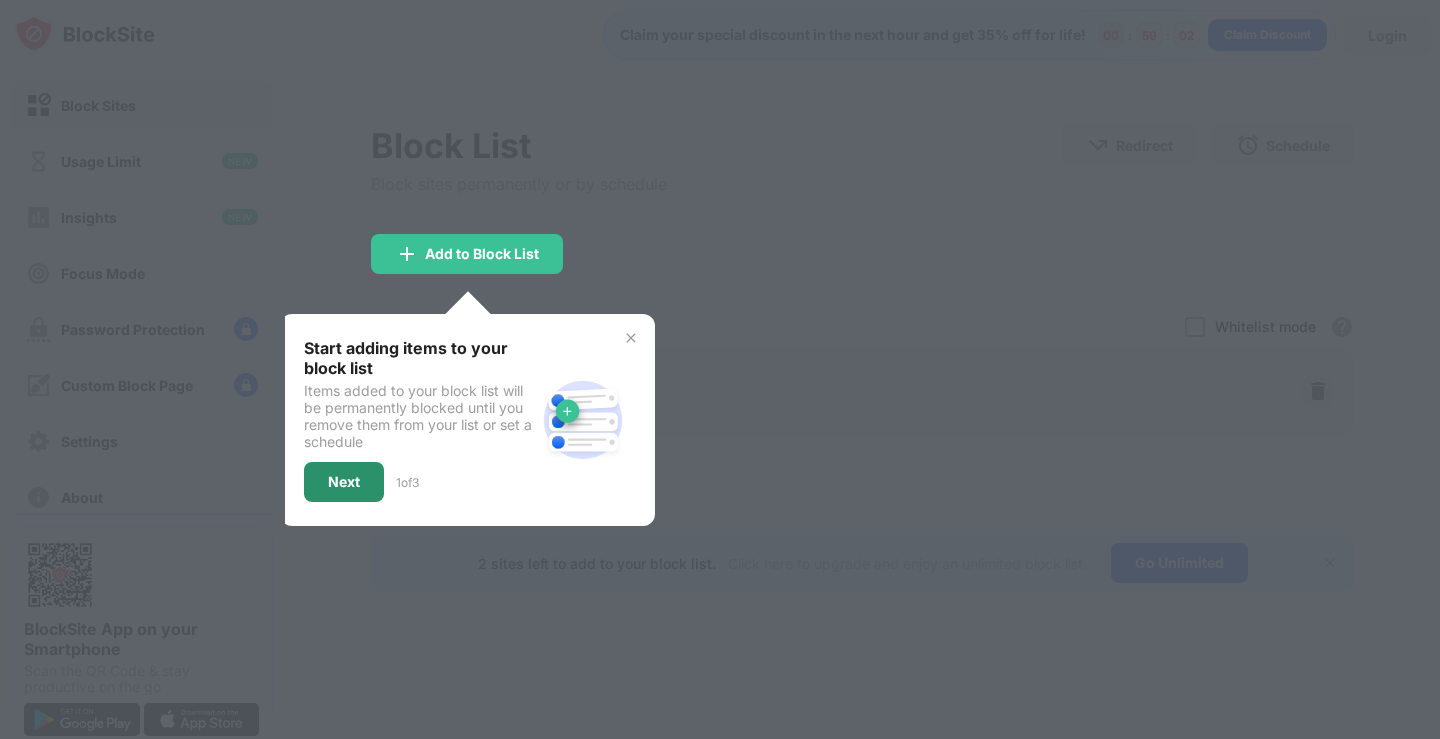 click on "Next" at bounding box center [344, 482] 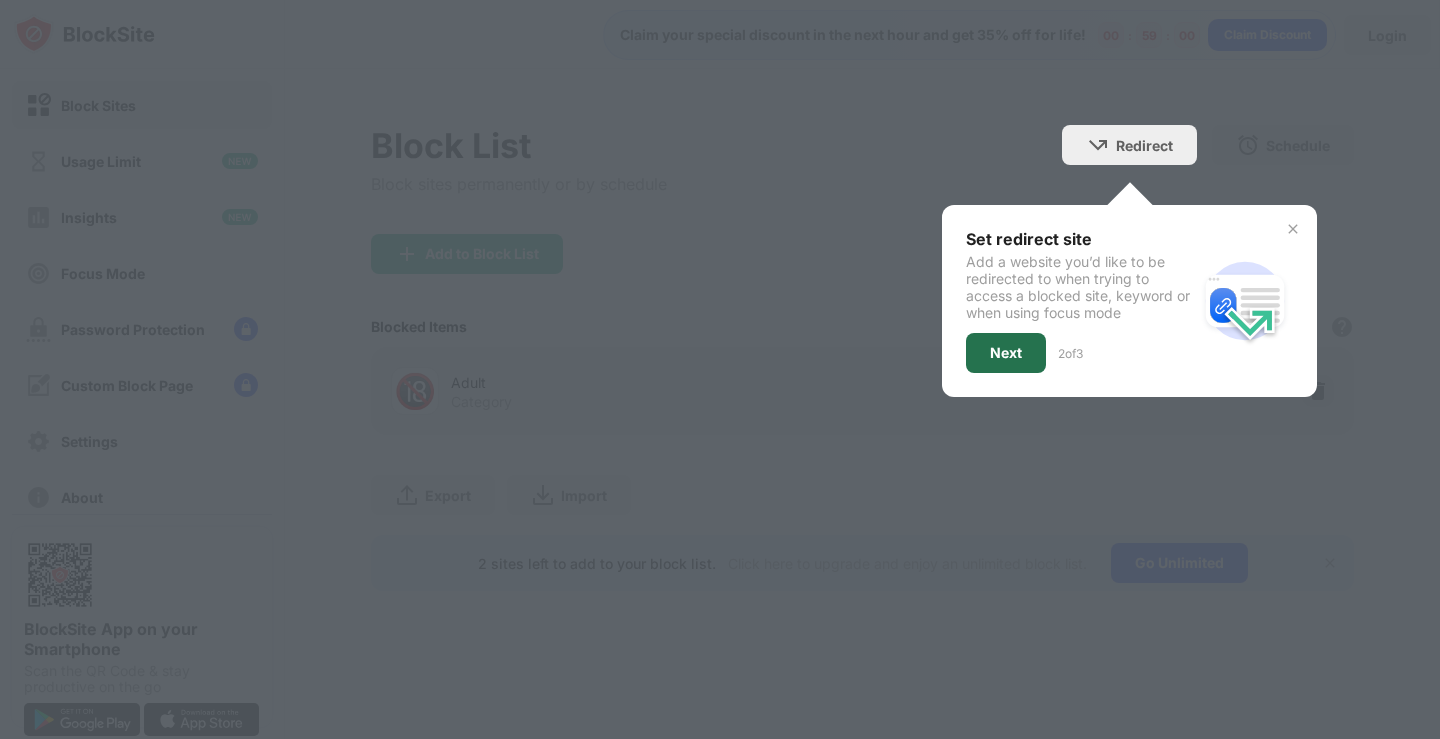 click on "Block List Block sites permanently or by schedule Redirect Choose a site to be redirected to when blocking is active Set redirect site Add a website you’d like to be redirected to when trying to access a blocked site, keyword or when using focus mode Next 2  of  3 Schedule Select which days and timeframes the block list will be active Add to Block List Blocked Items Whitelist mode Block all websites except for those in your whitelist. Whitelist Mode only works with URLs and won't include categories or keywords. 🔞 Adult Category Export Export Files (for websites items only) Import Import Files (for websites items only) 2 sites left to add to your block list. Click here to upgrade and enjoy an unlimited block list. Go Unlimited" at bounding box center (862, 358) 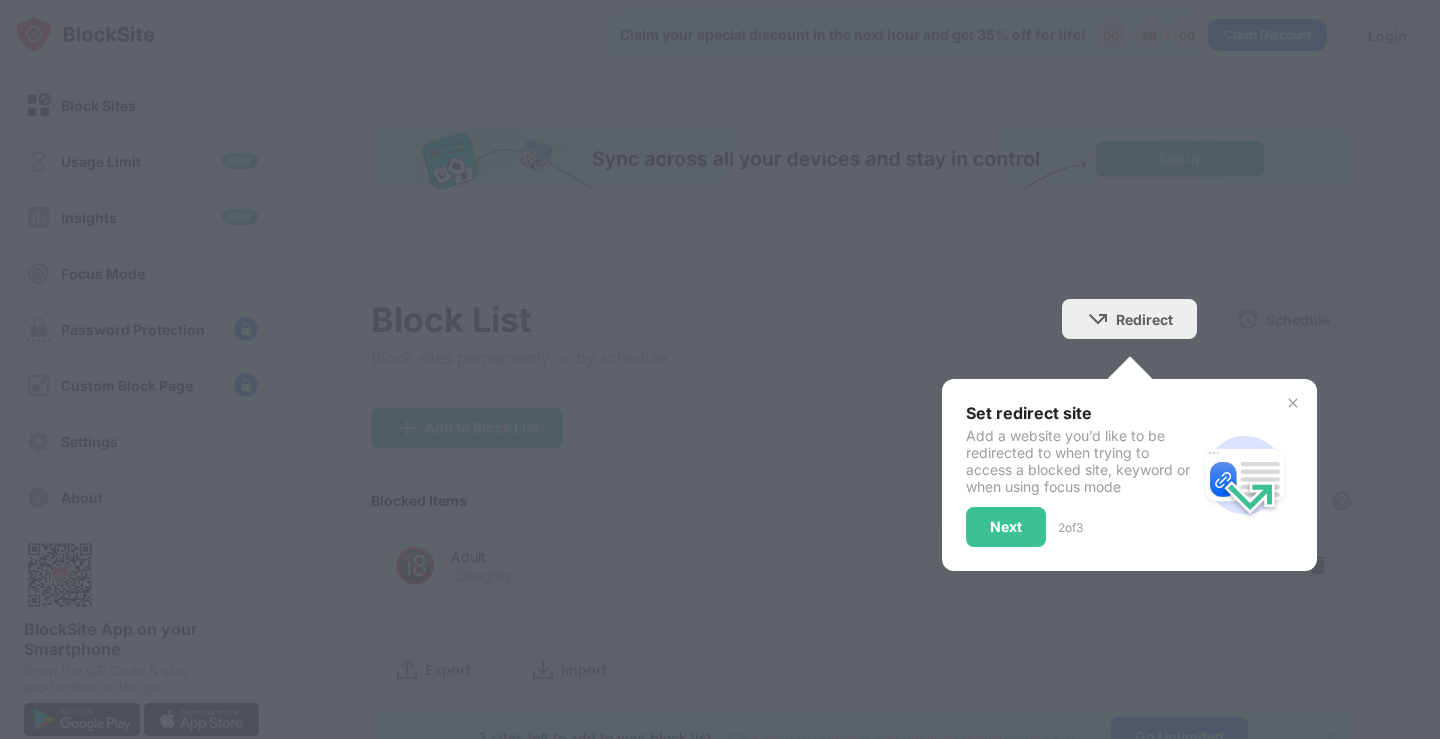 scroll, scrollTop: 0, scrollLeft: 0, axis: both 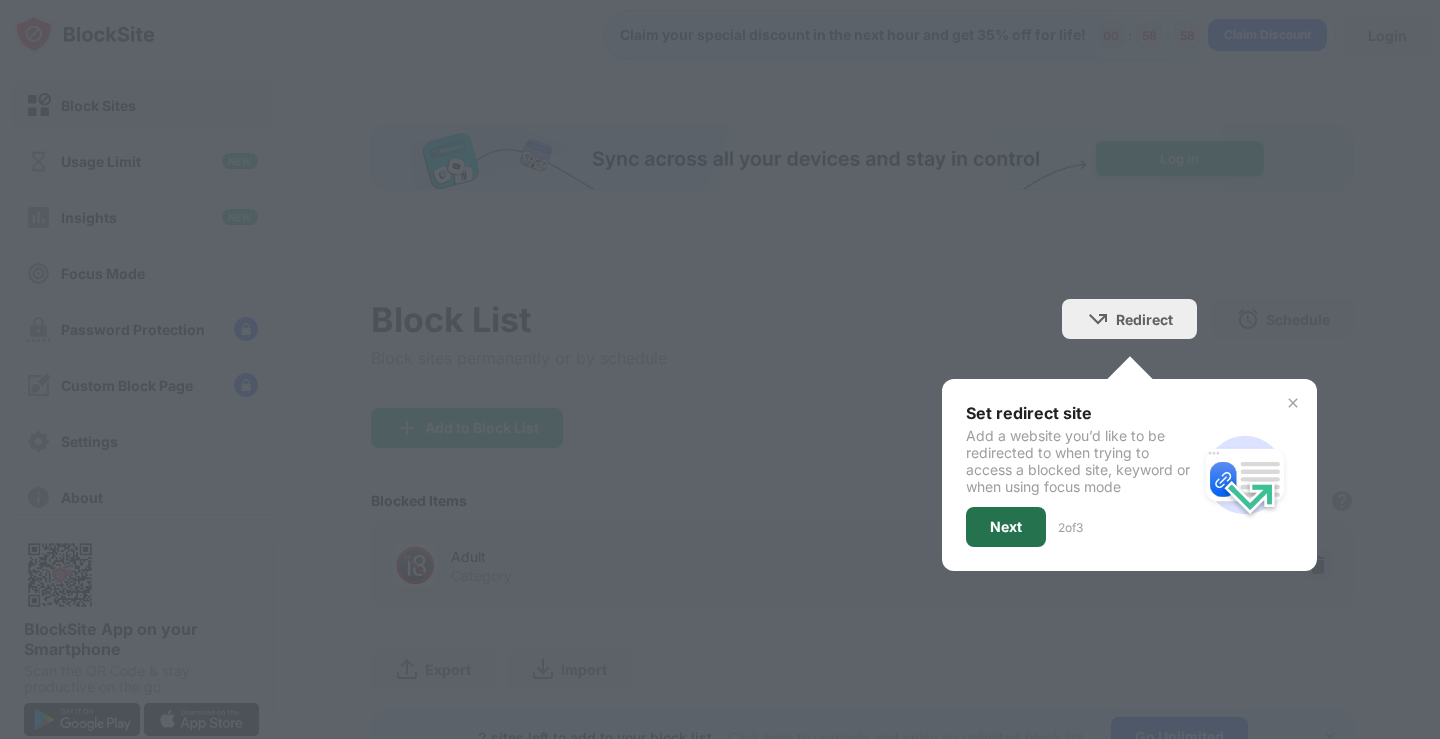 click on "Next" at bounding box center (1006, 527) 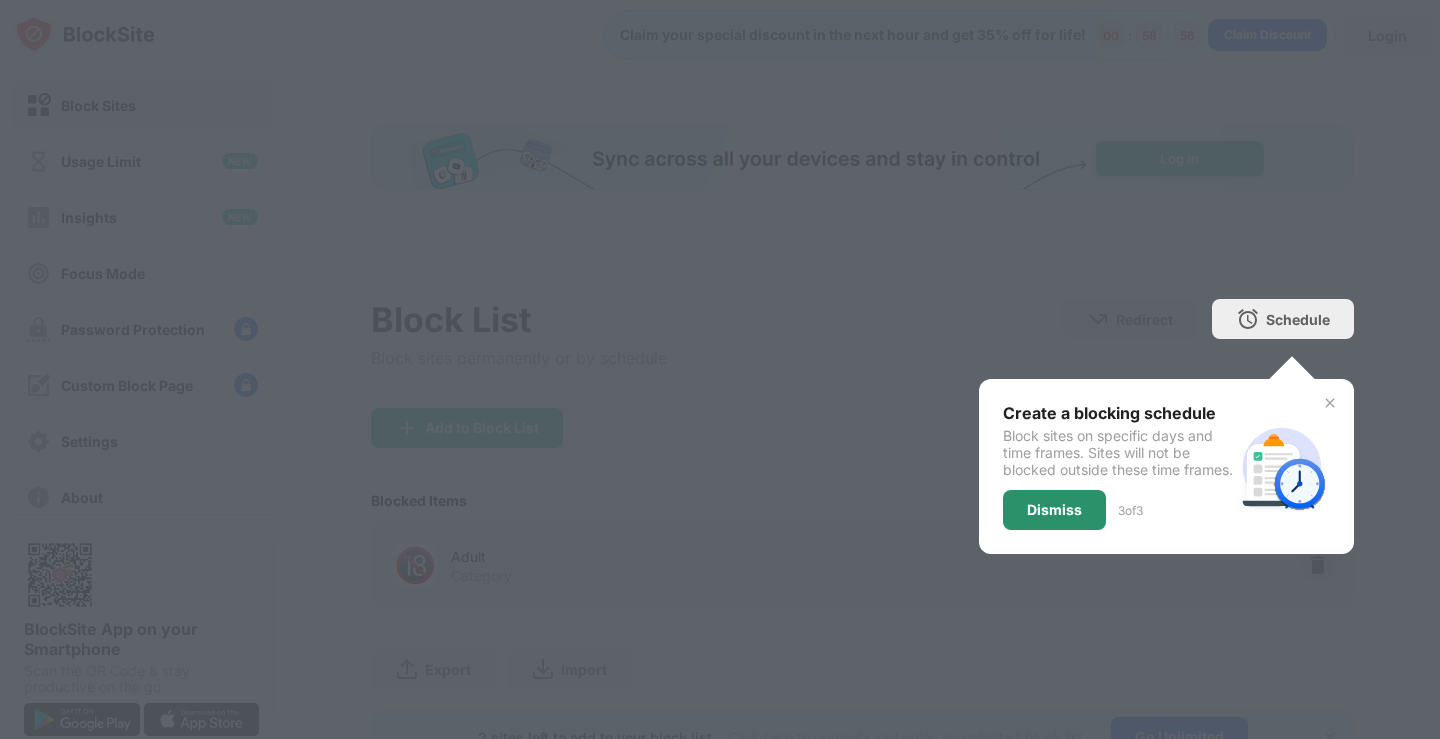 click on "Dismiss" at bounding box center (1054, 510) 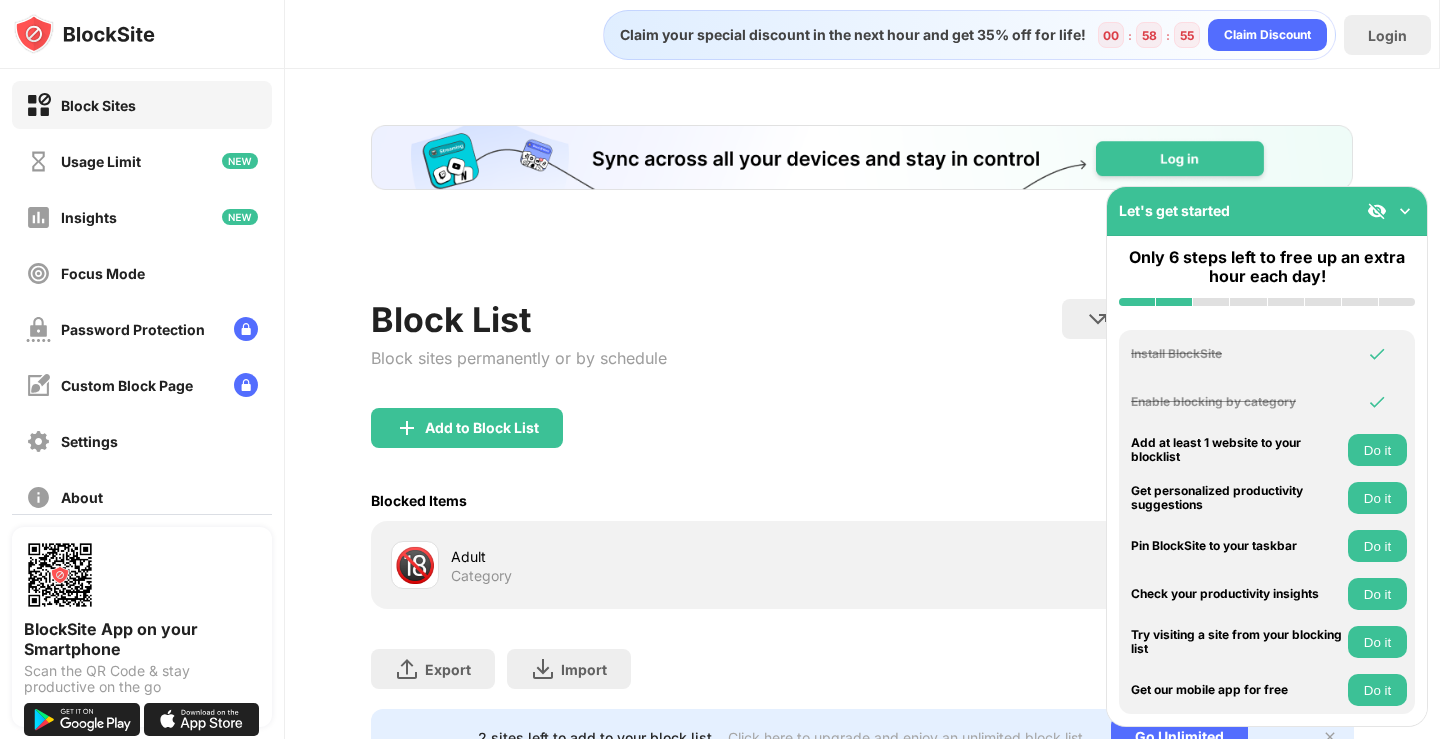 scroll, scrollTop: 0, scrollLeft: 0, axis: both 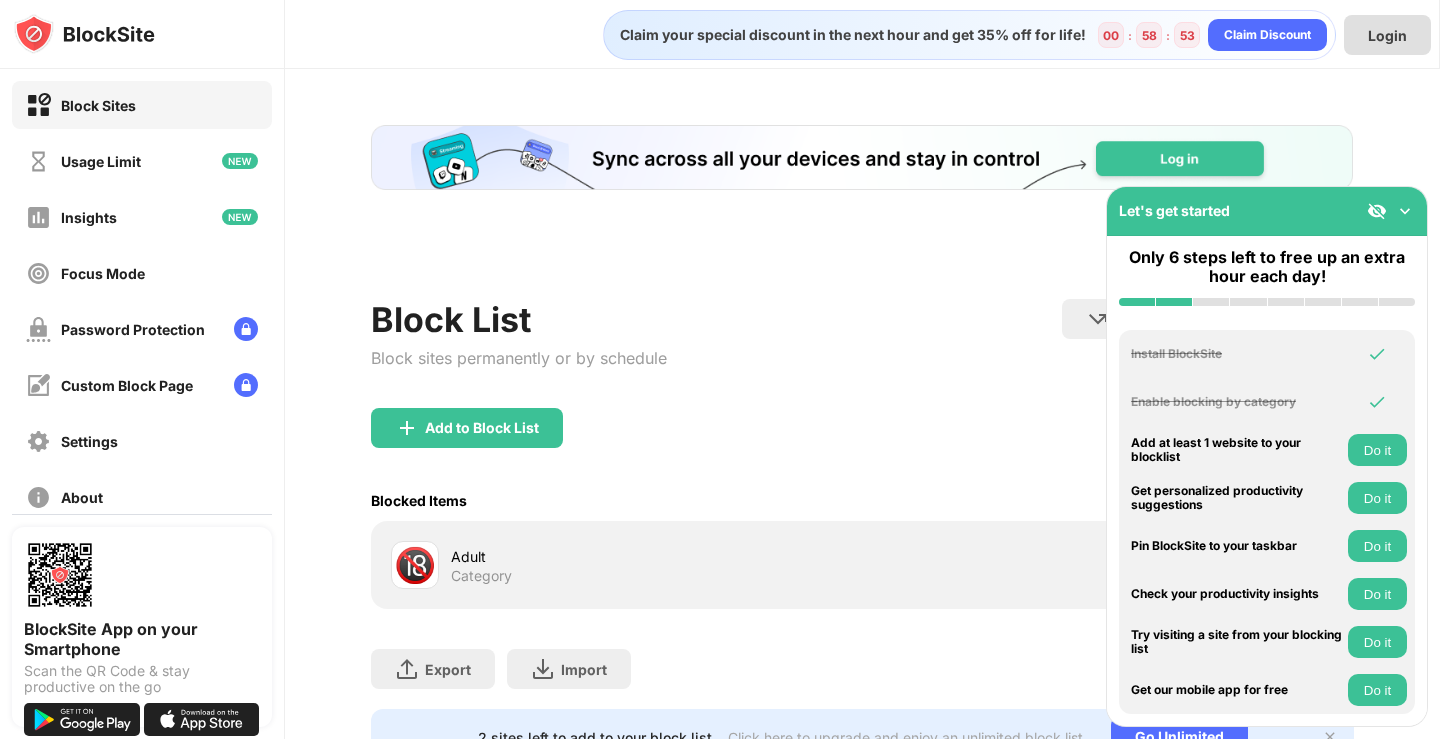 click on "Login" at bounding box center (1387, 35) 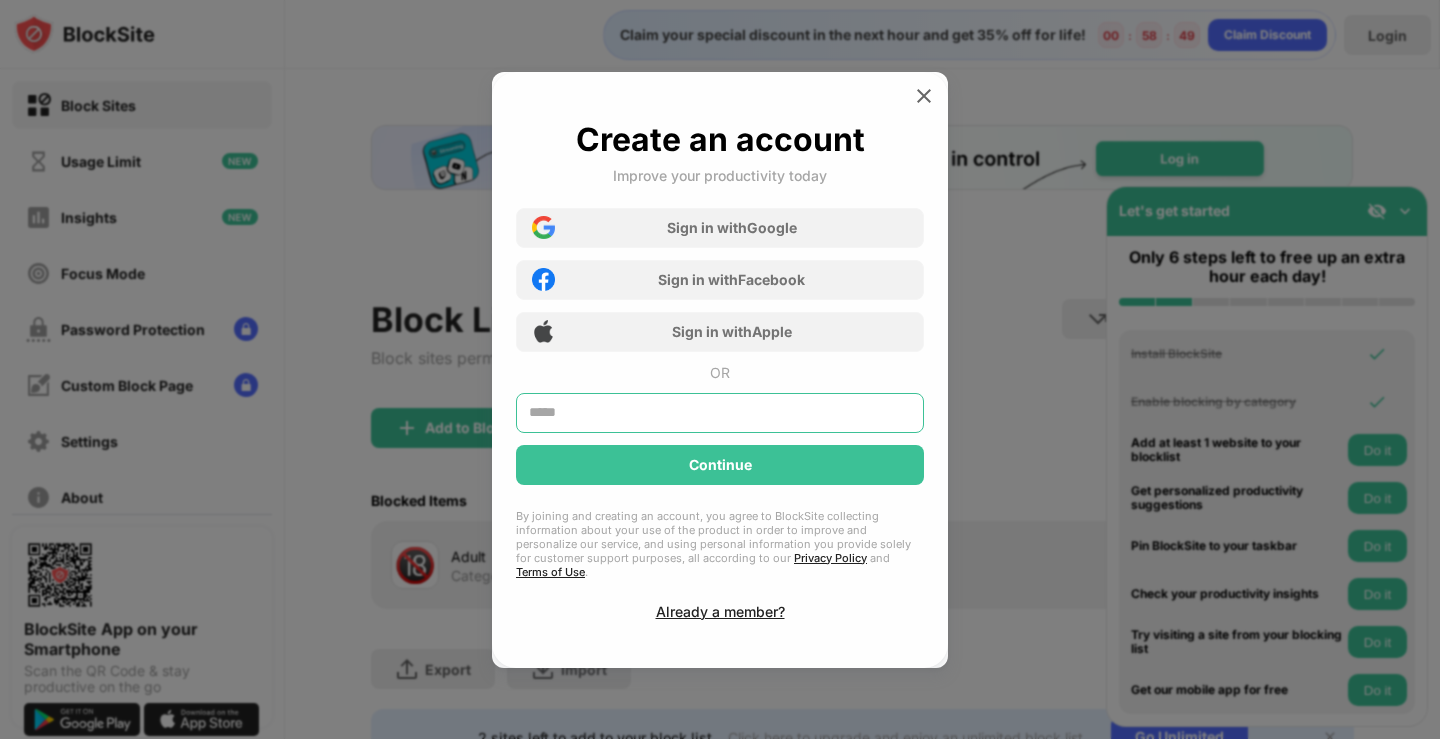 click at bounding box center [720, 413] 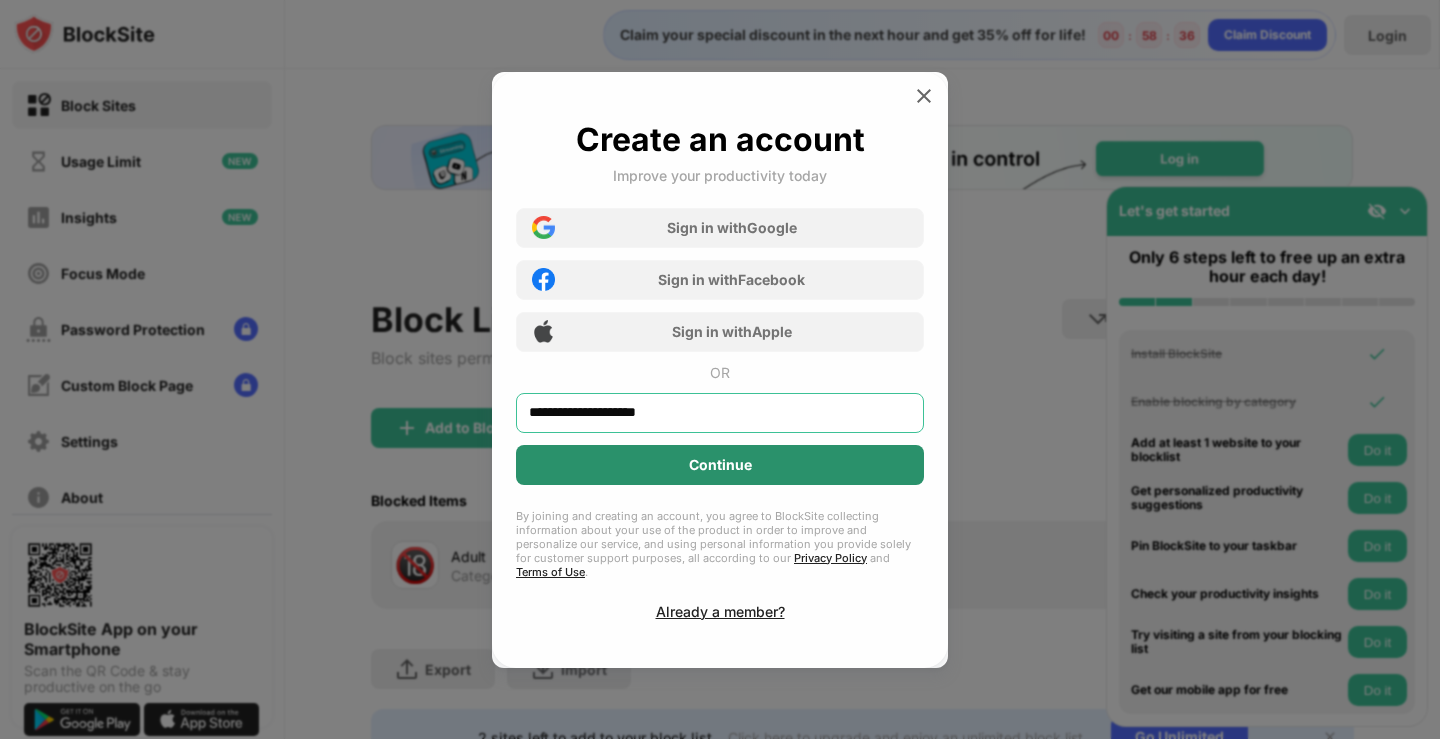 type on "**********" 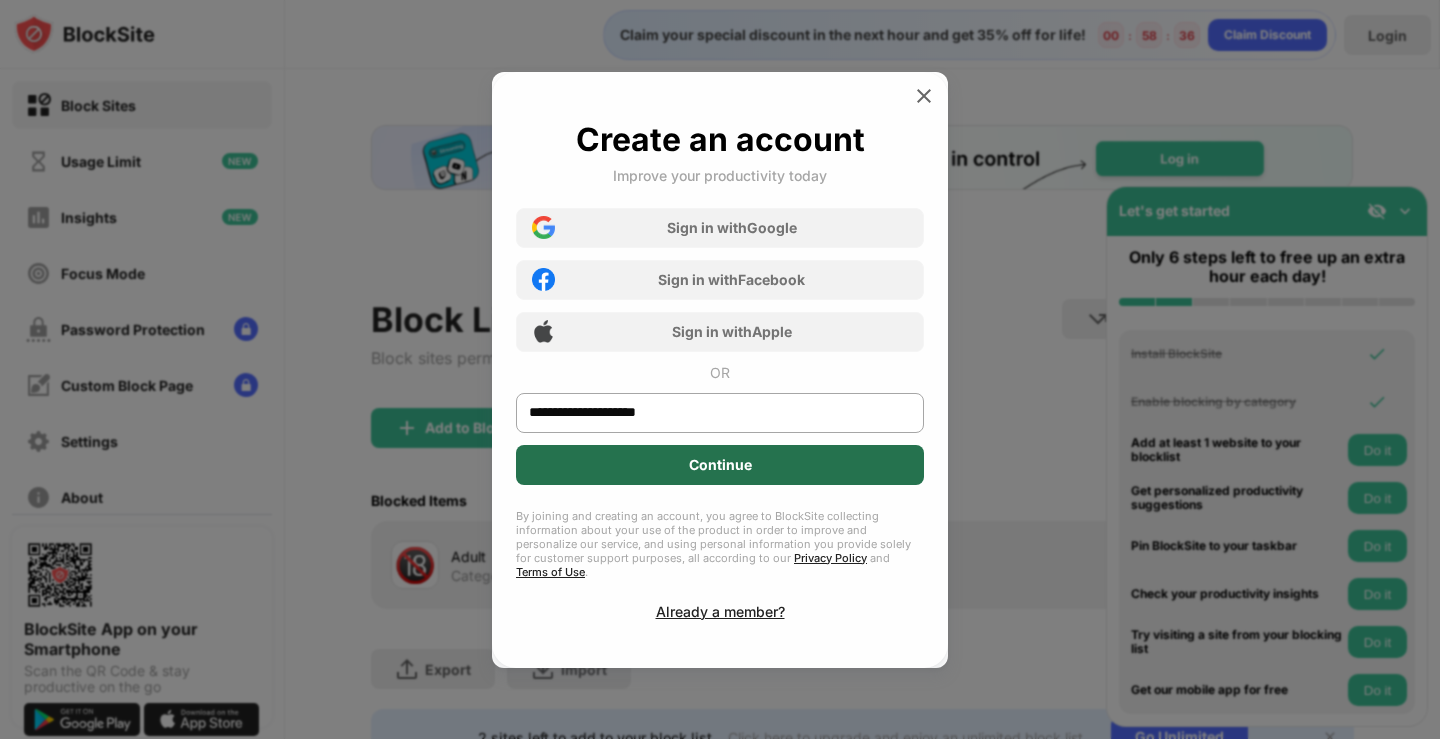 click on "Continue" at bounding box center [720, 465] 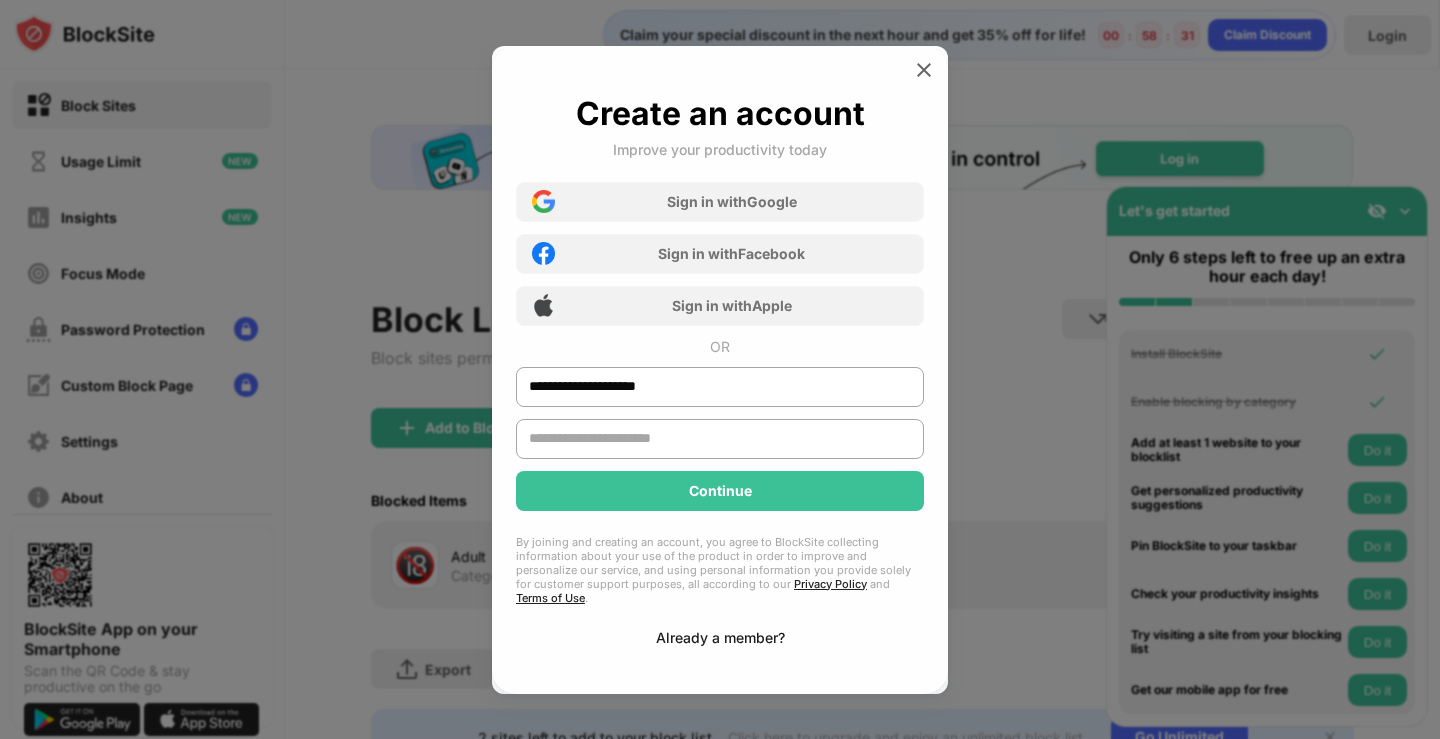 click on "Already a member?" at bounding box center [720, 637] 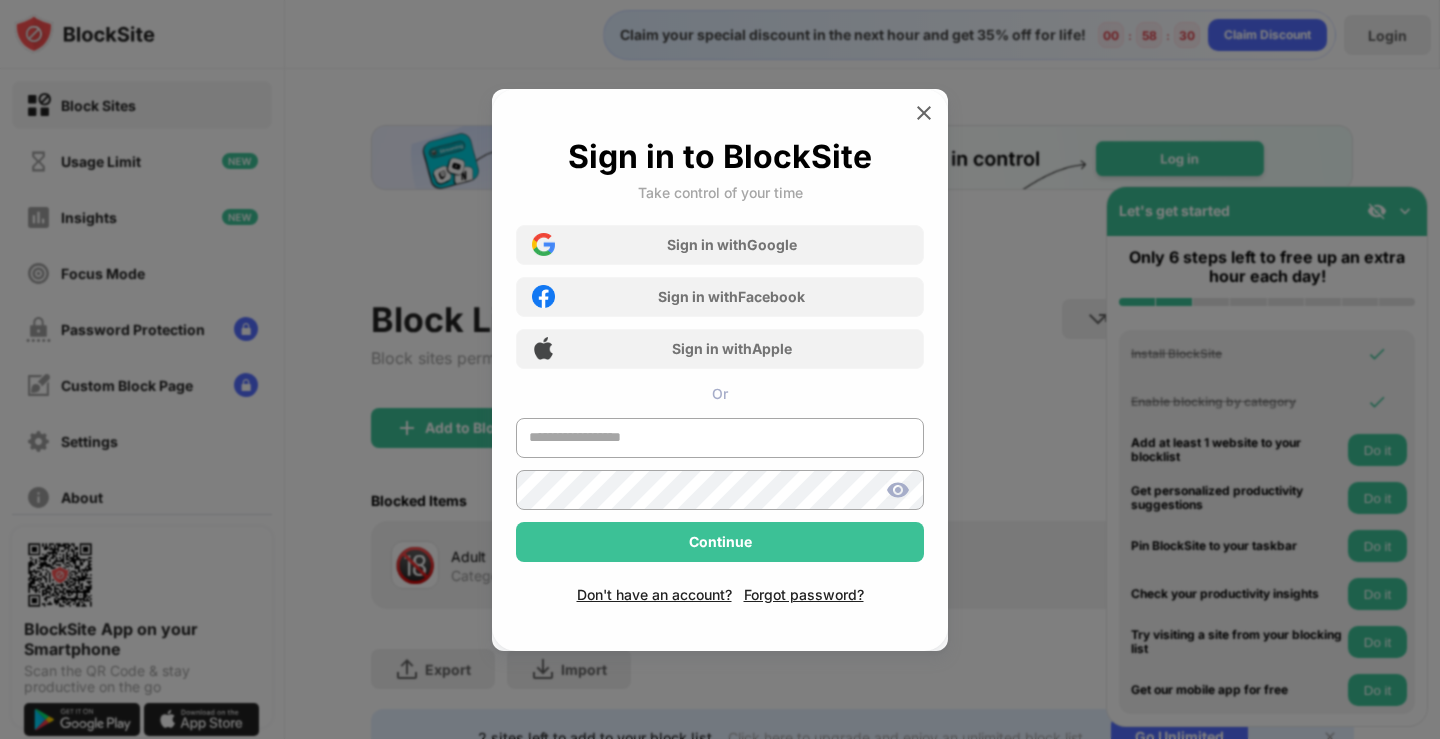 click on "Sign in to BlockSite Take control of your time Sign in with  Google Sign in with  Facebook Sign in with  Apple Or Continue Don't have an account? Forgot password?" at bounding box center (720, 370) 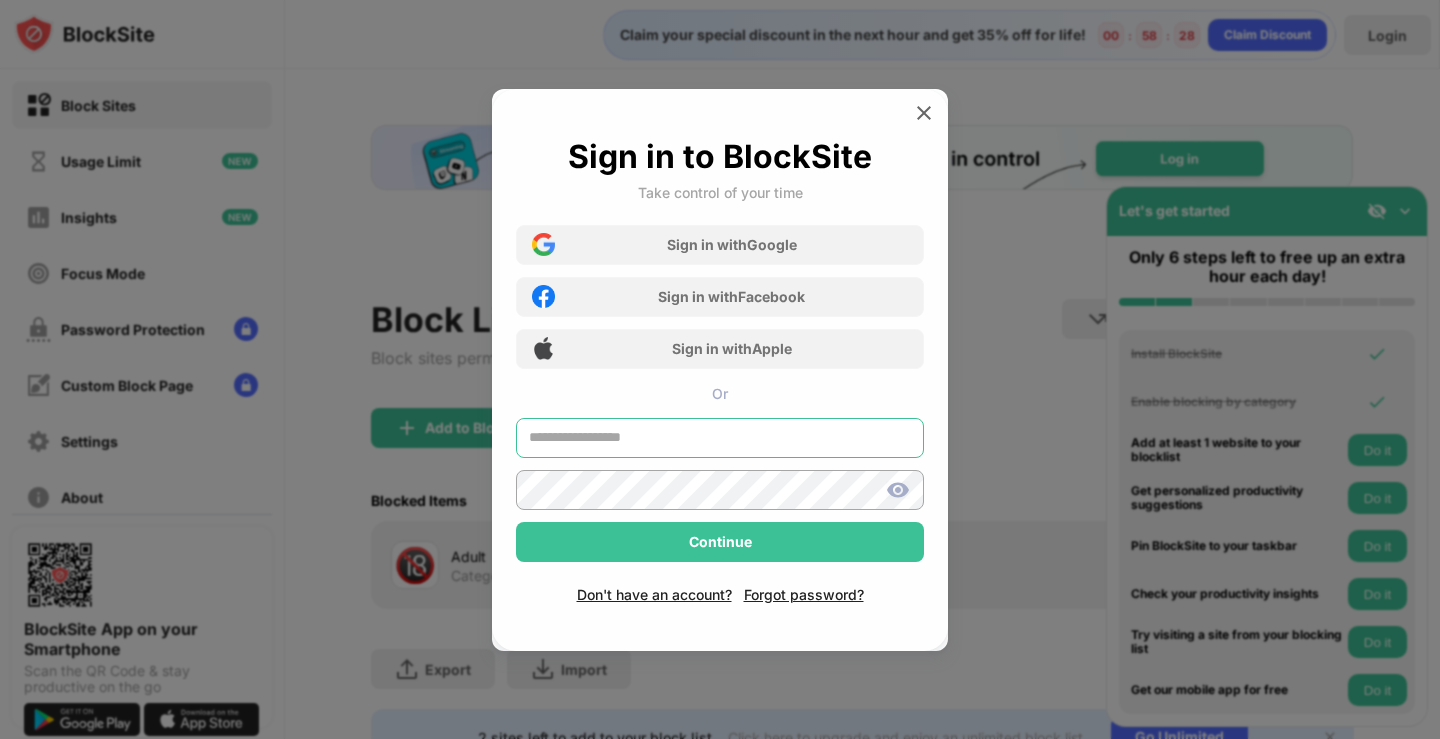 click at bounding box center [720, 438] 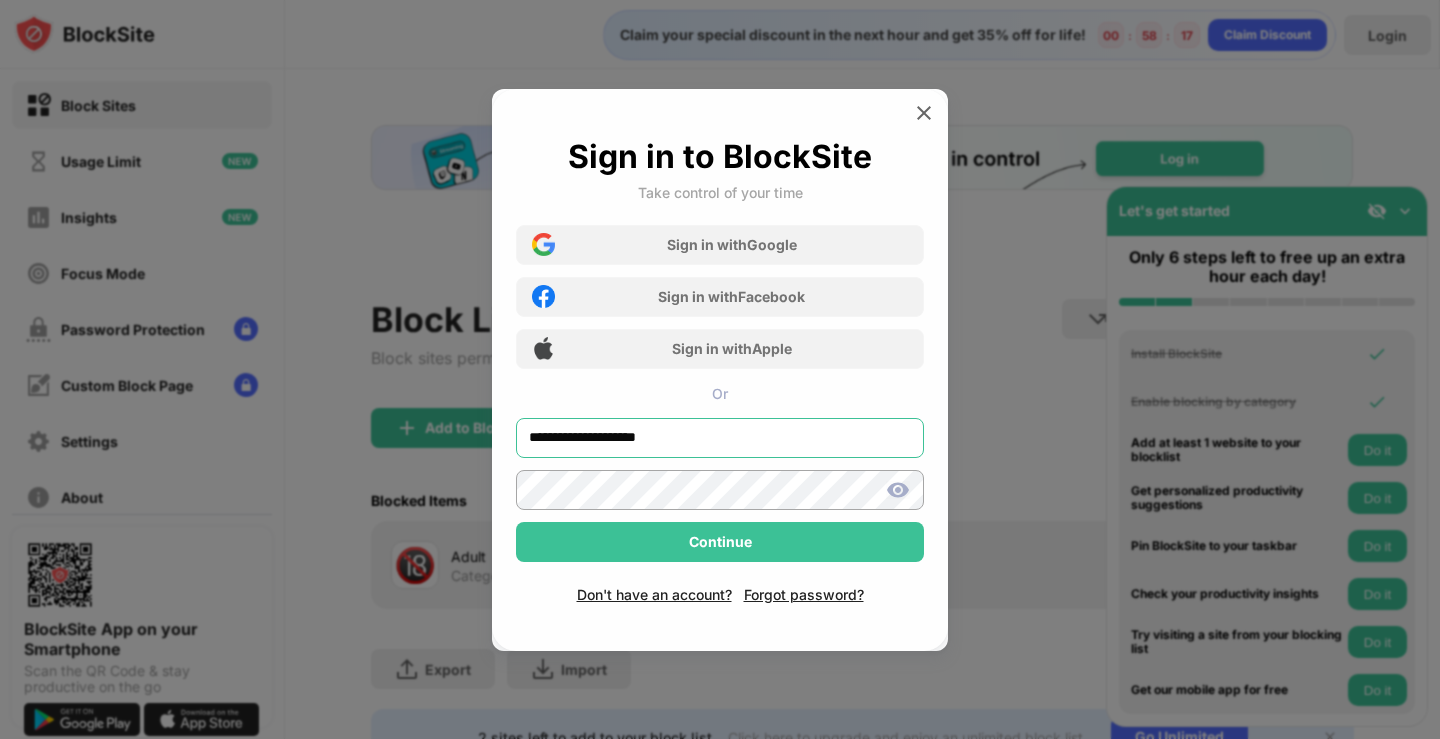 type on "**********" 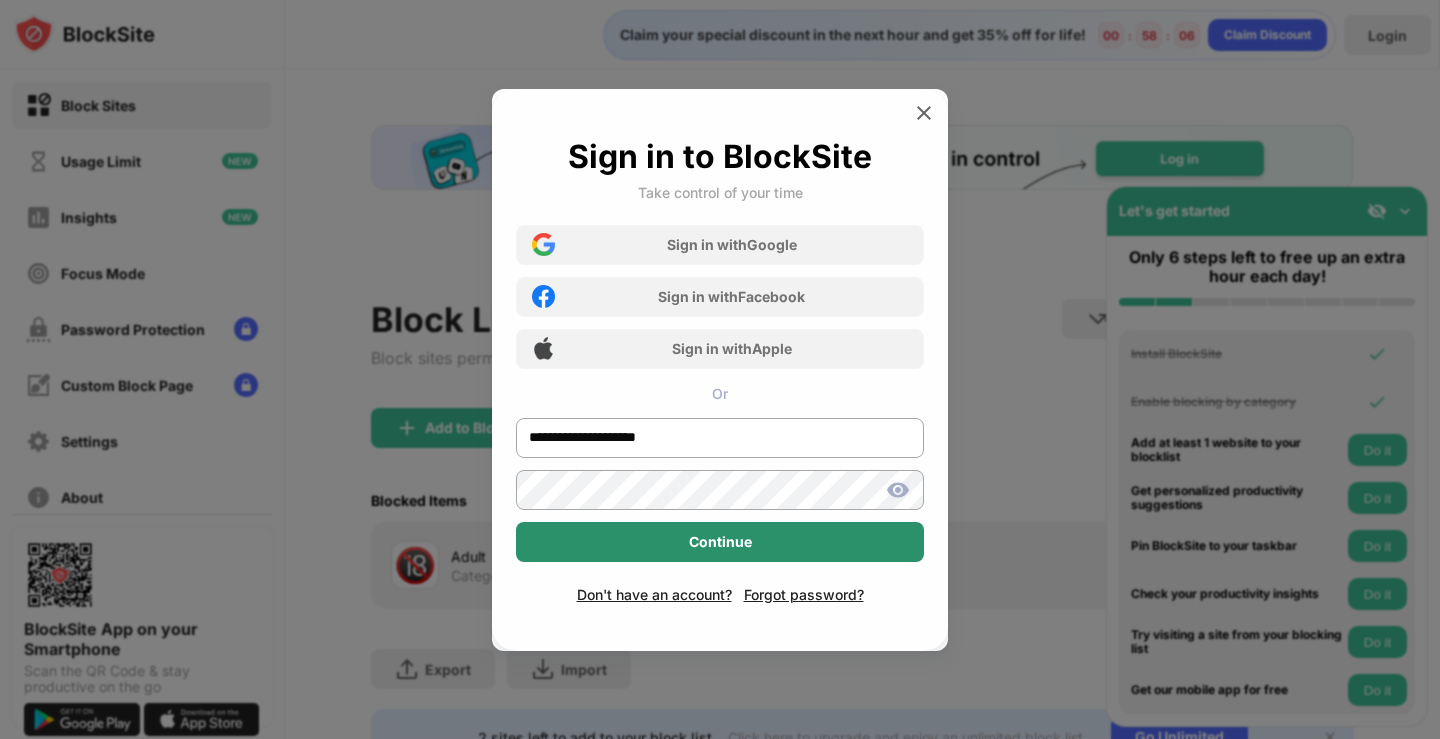 click on "Continue" at bounding box center [720, 542] 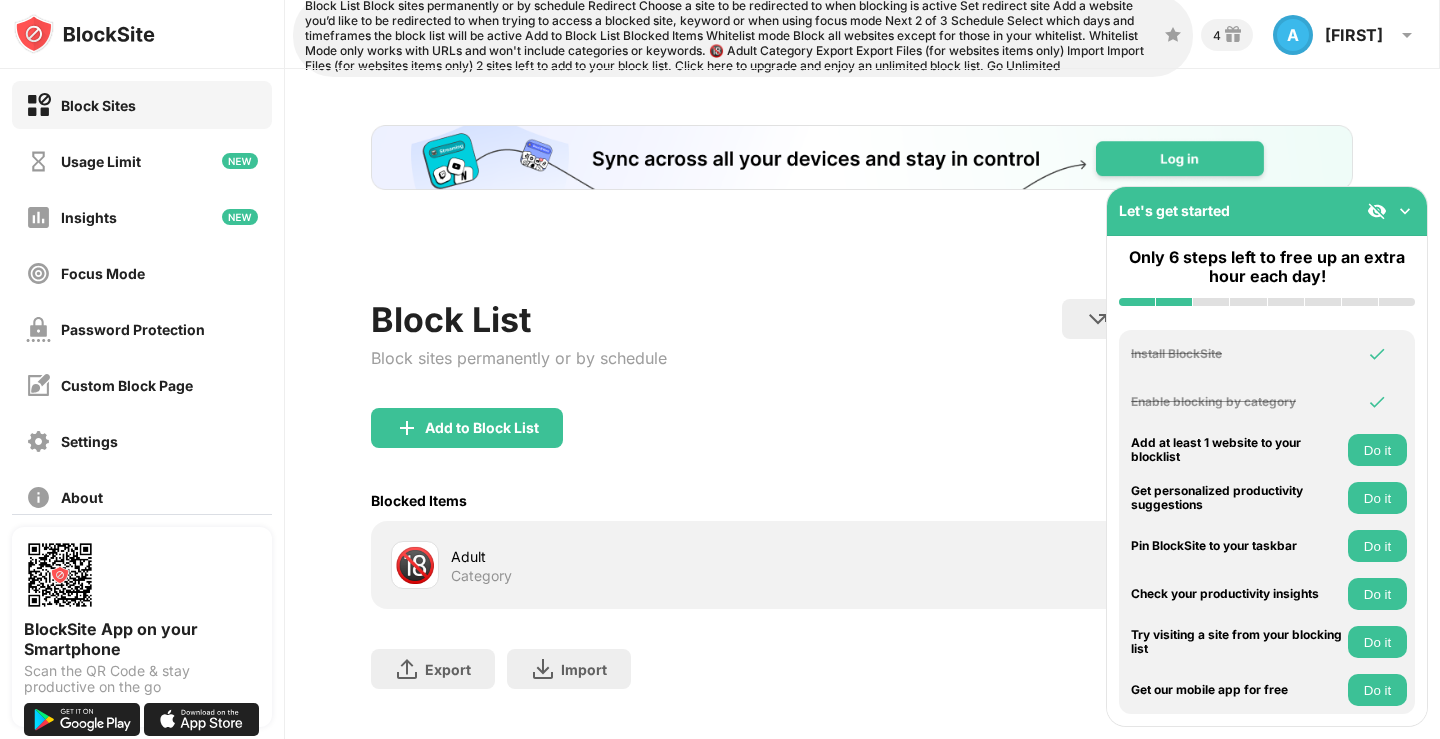 click at bounding box center (1405, 211) 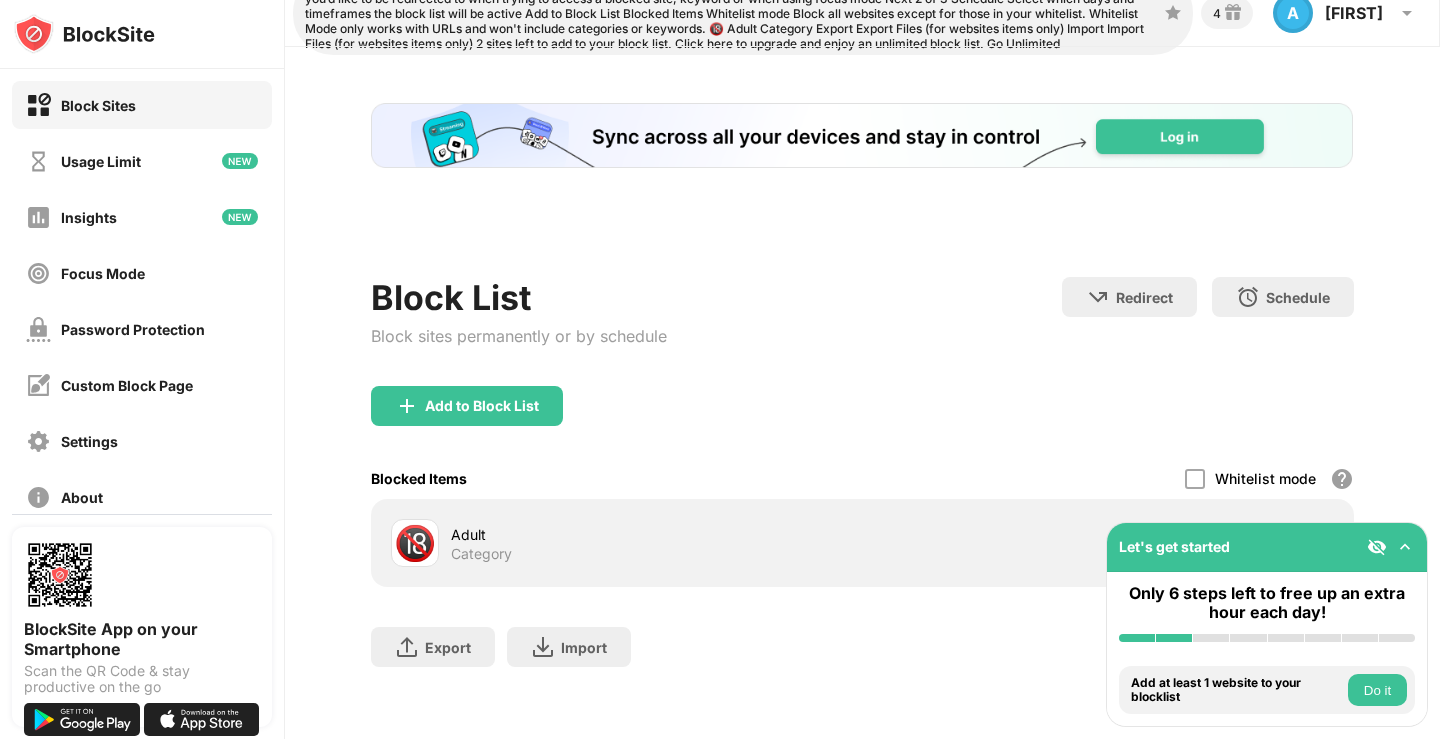 scroll, scrollTop: 41, scrollLeft: 0, axis: vertical 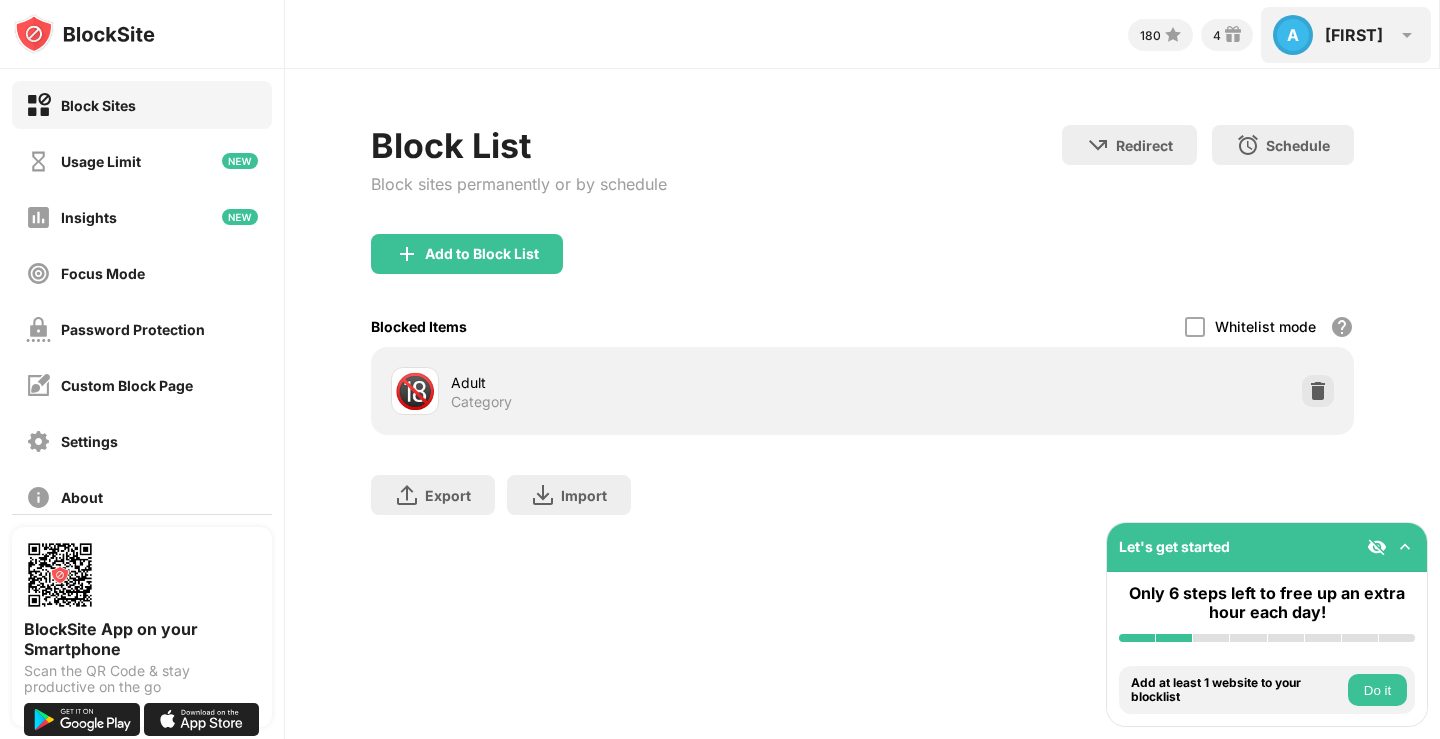 click on "A Arash A Arash View Account Insights Rewards Settings Support Log Out" at bounding box center [1346, 35] 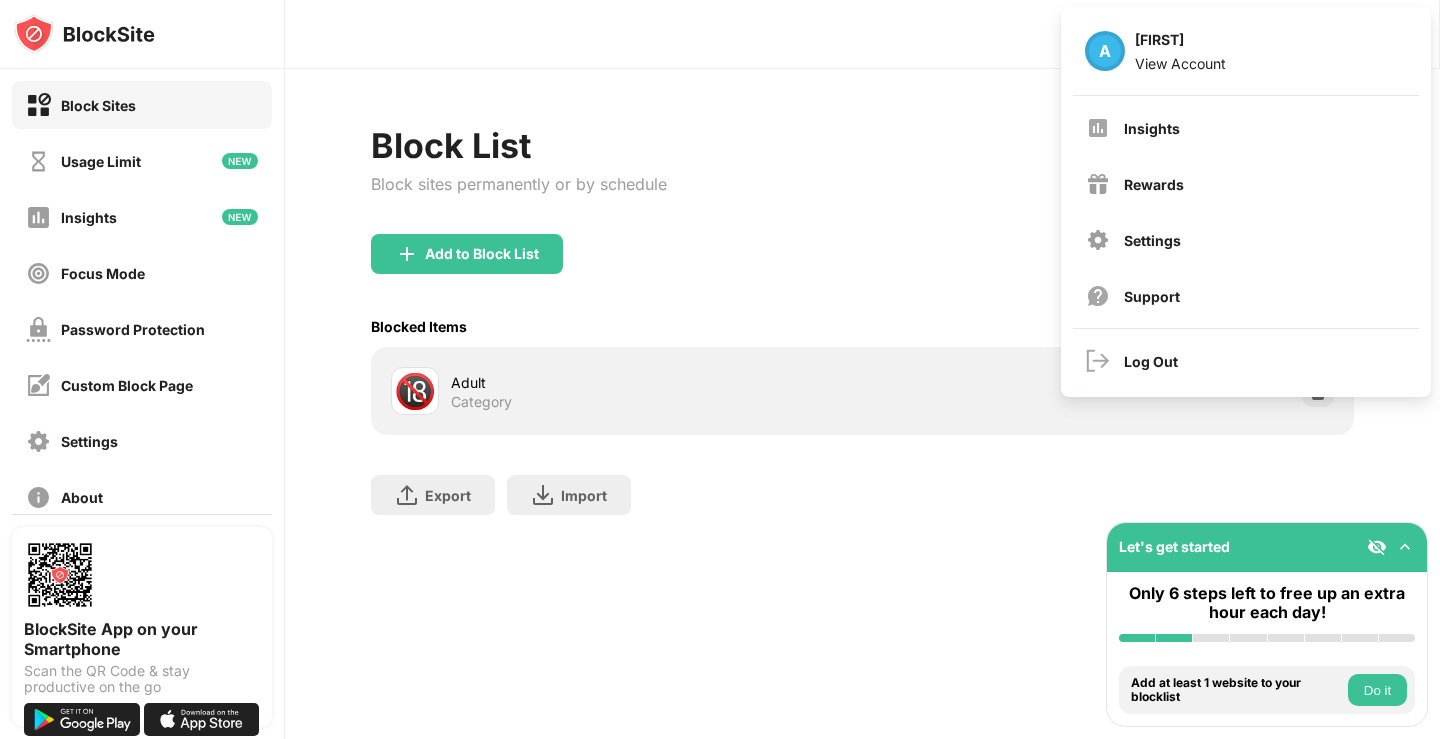 click on "Block List Block sites permanently or by schedule Redirect Choose a site to be redirected to when blocking is active Schedule Select which days and timeframes the block list will be active" at bounding box center [862, 179] 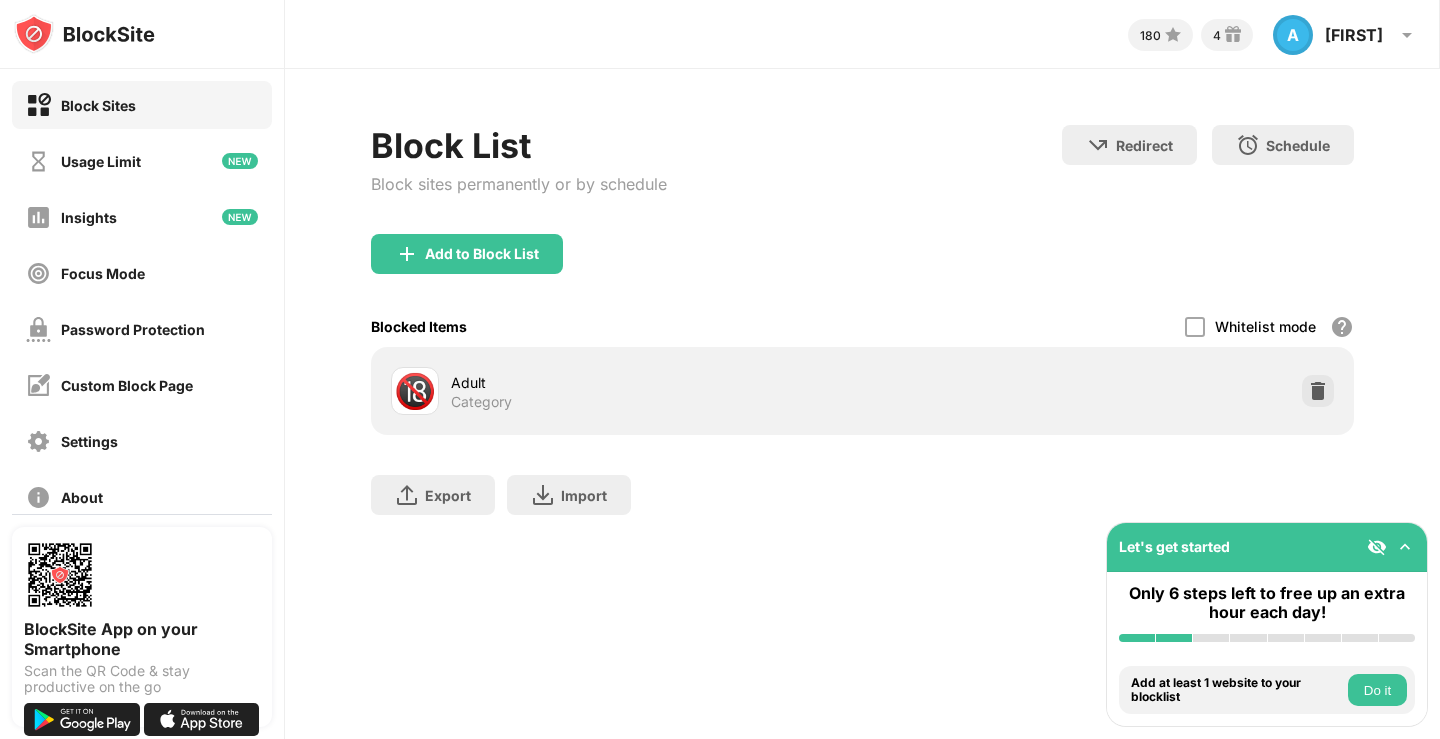 click on "Do it" at bounding box center [1377, 690] 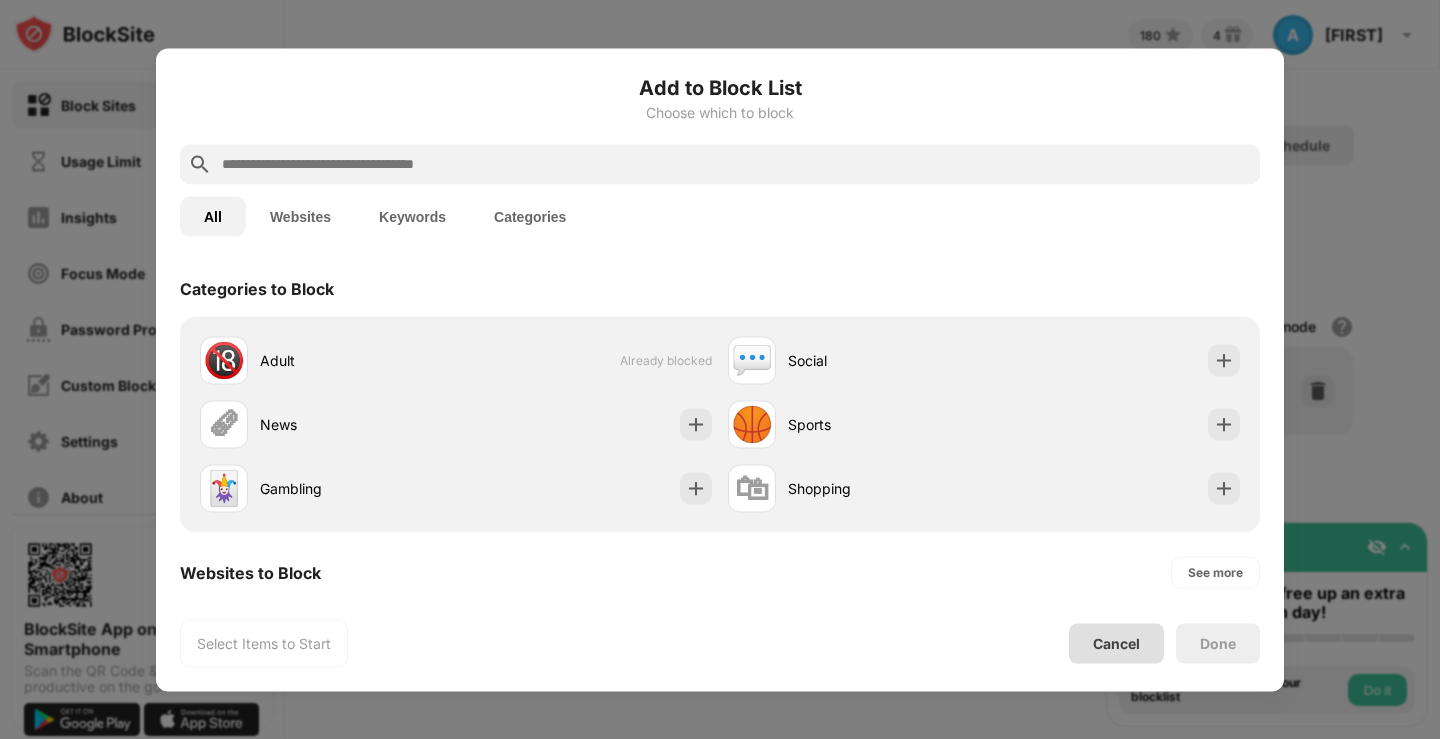 click on "Cancel" at bounding box center (1116, 643) 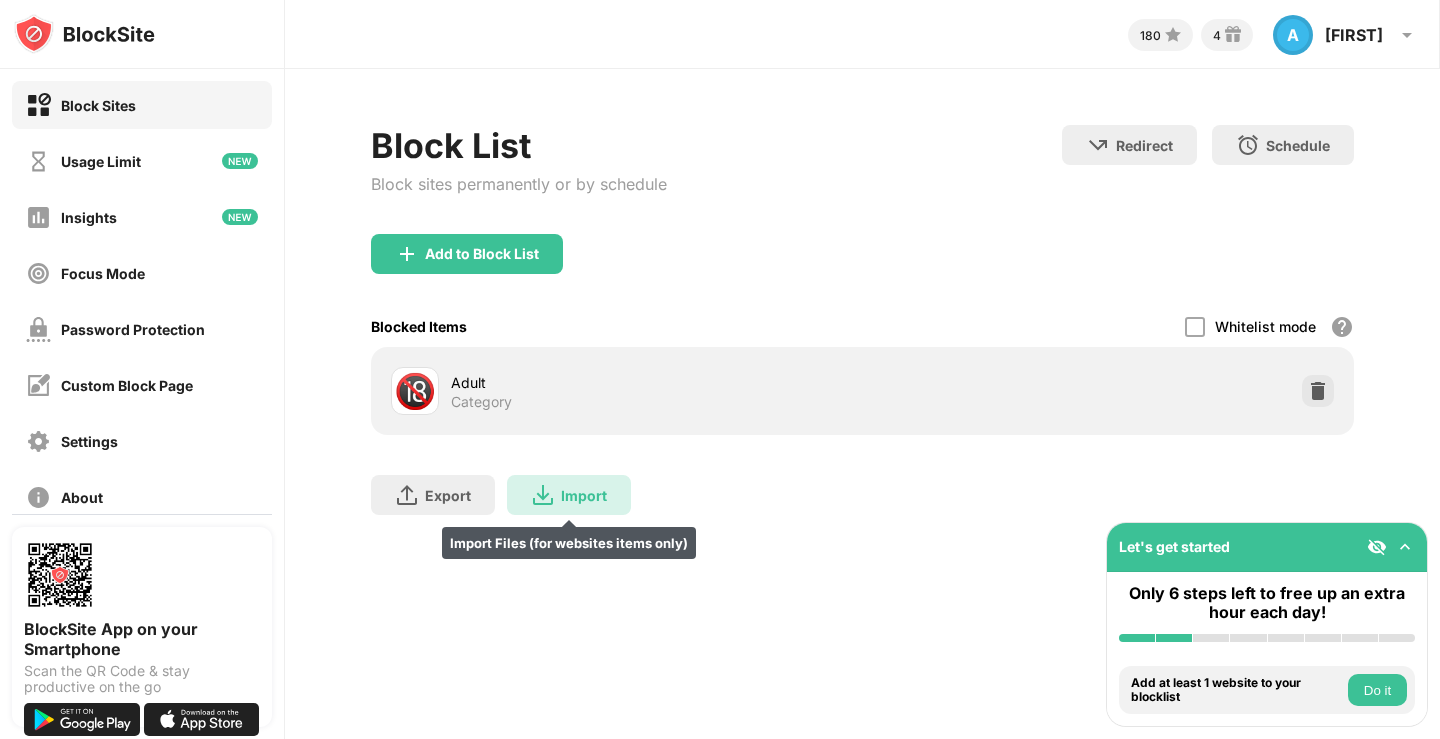 click at bounding box center (543, 495) 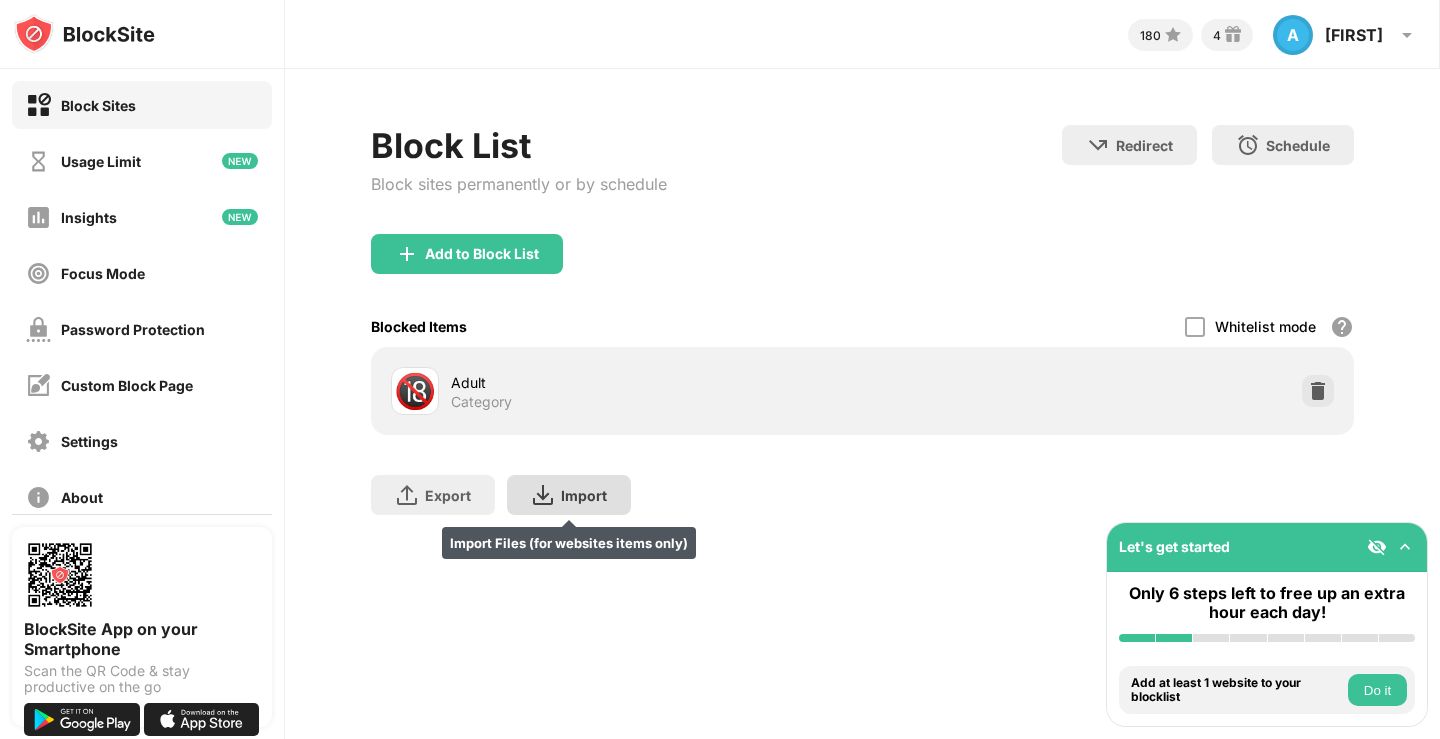 click at bounding box center [543, 495] 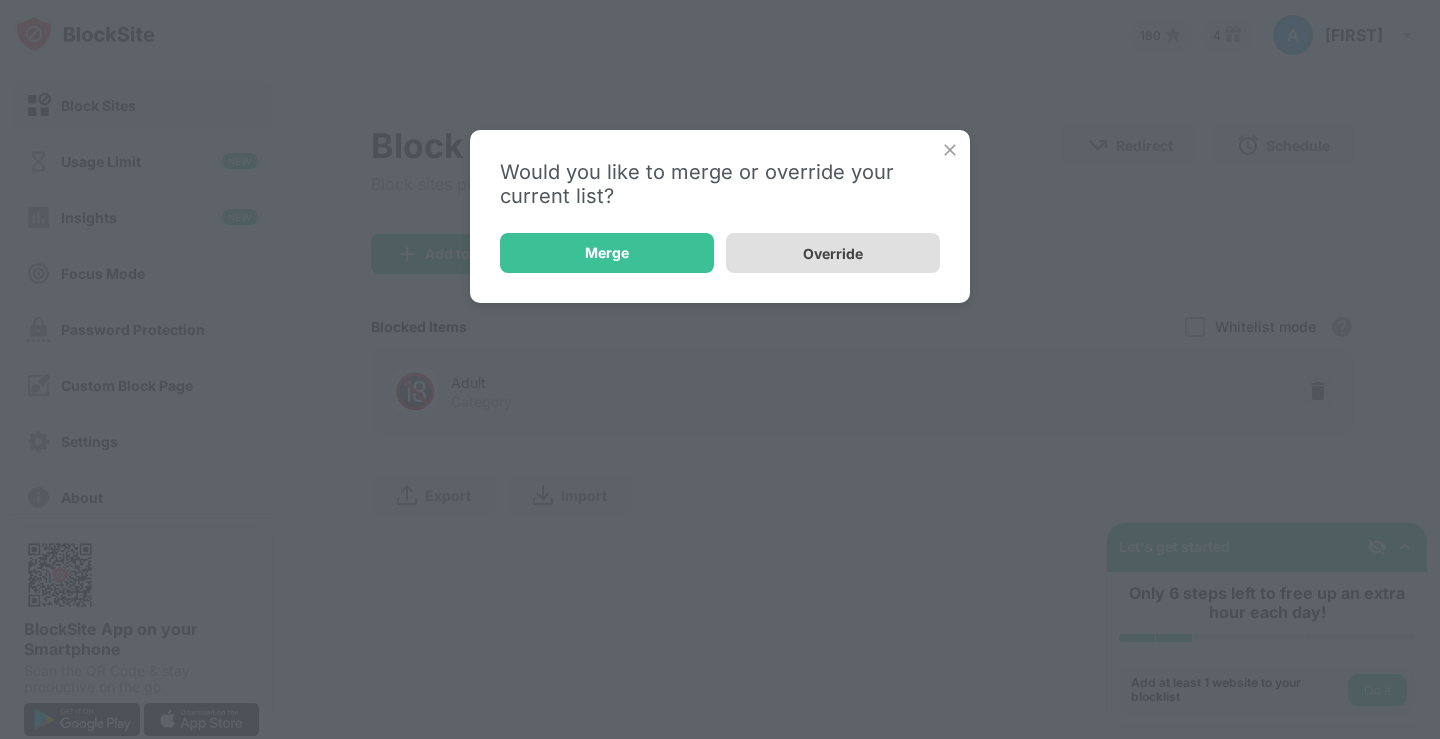 click on "Override" at bounding box center (833, 253) 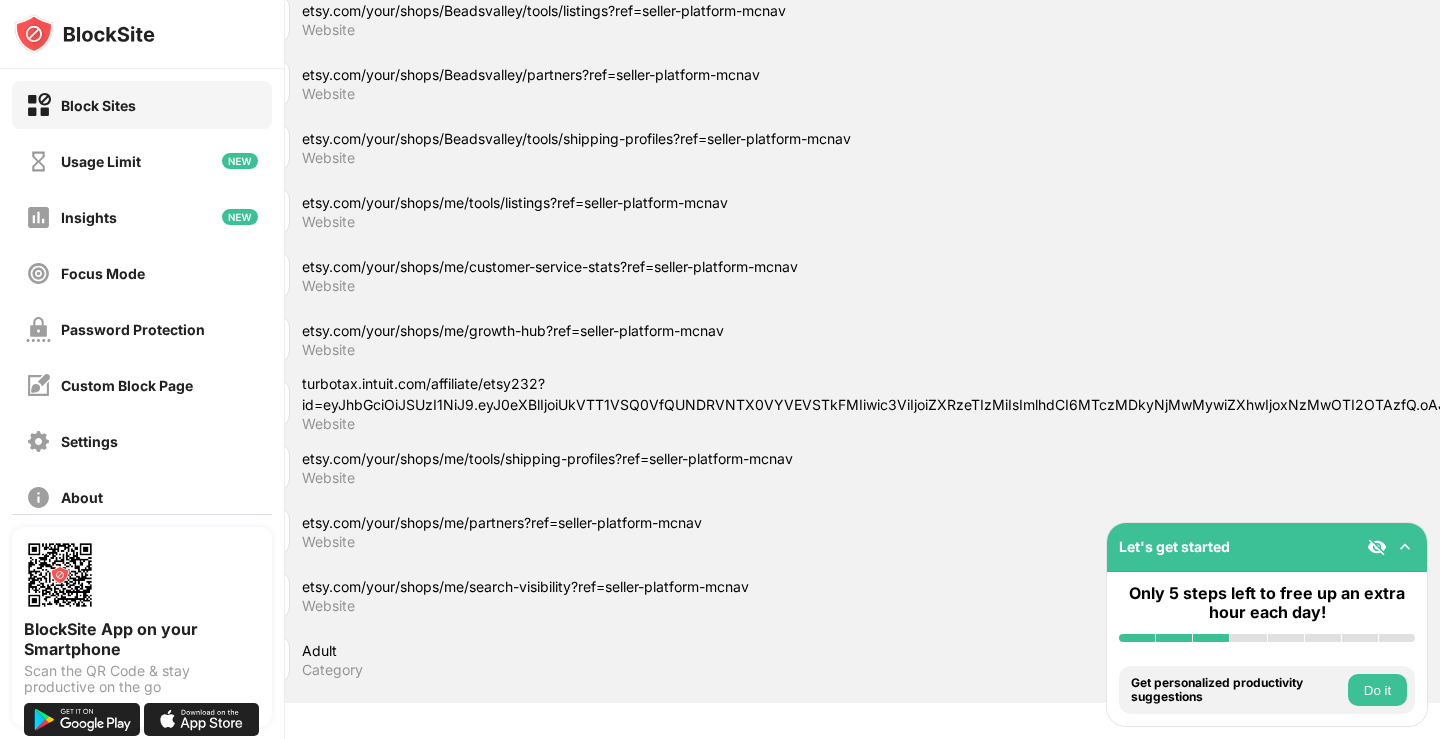 scroll, scrollTop: 3899, scrollLeft: 0, axis: vertical 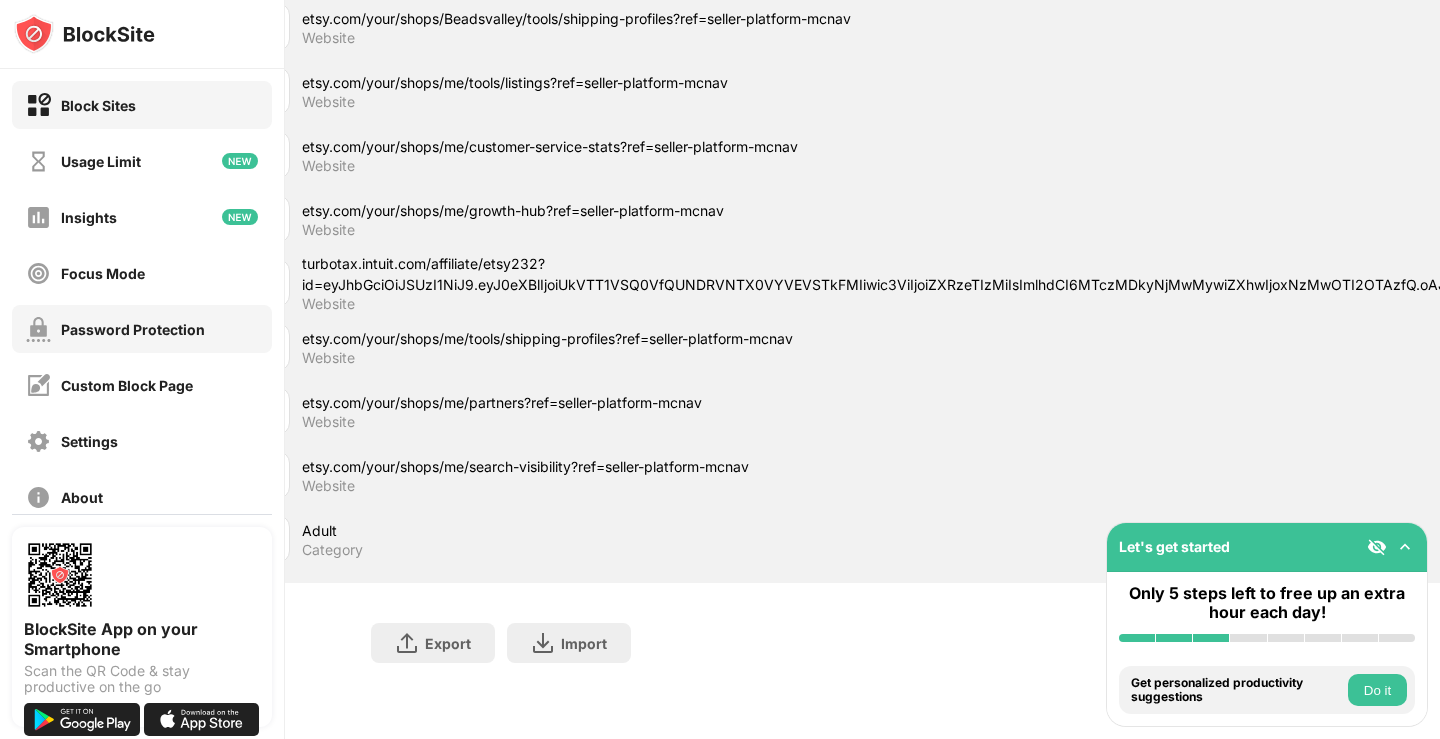 click on "Password Protection" at bounding box center [133, 329] 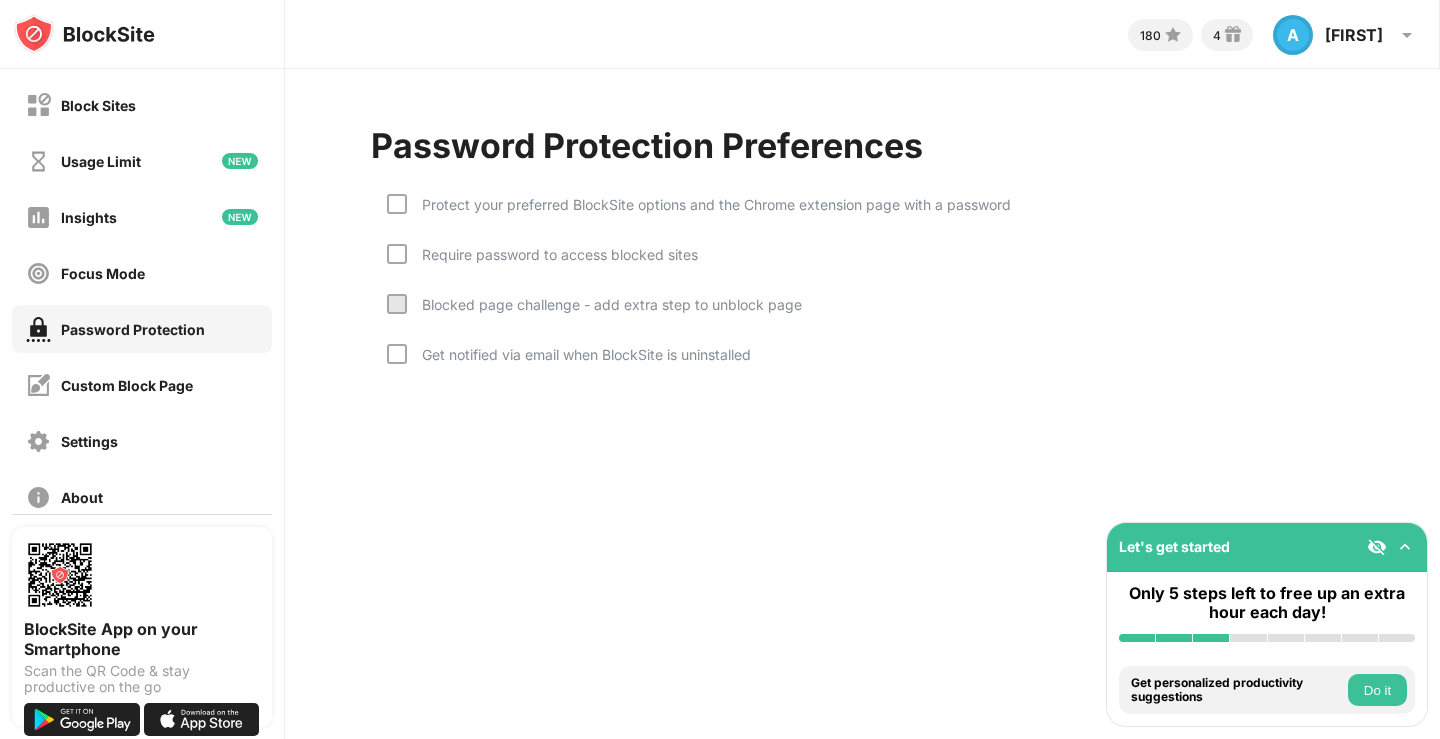 scroll, scrollTop: 0, scrollLeft: 0, axis: both 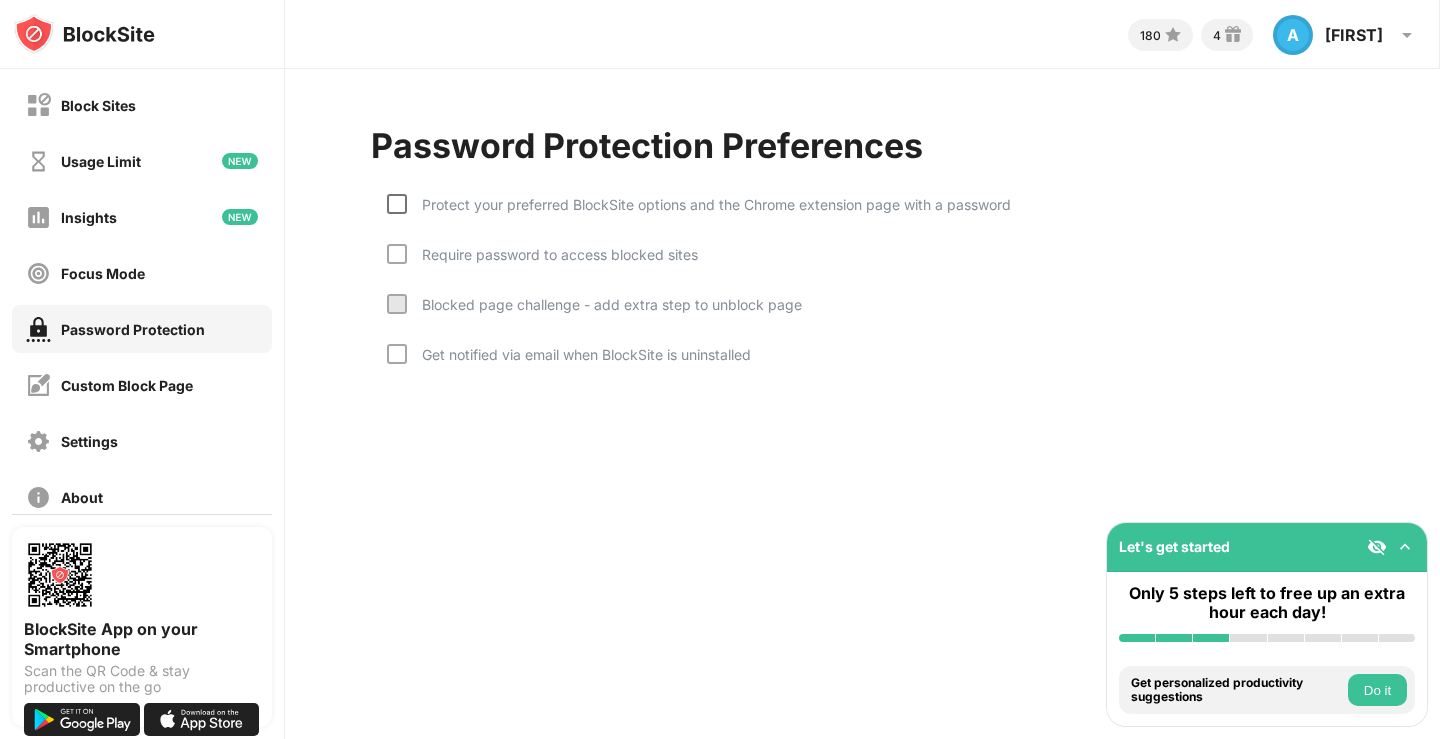 click at bounding box center [397, 204] 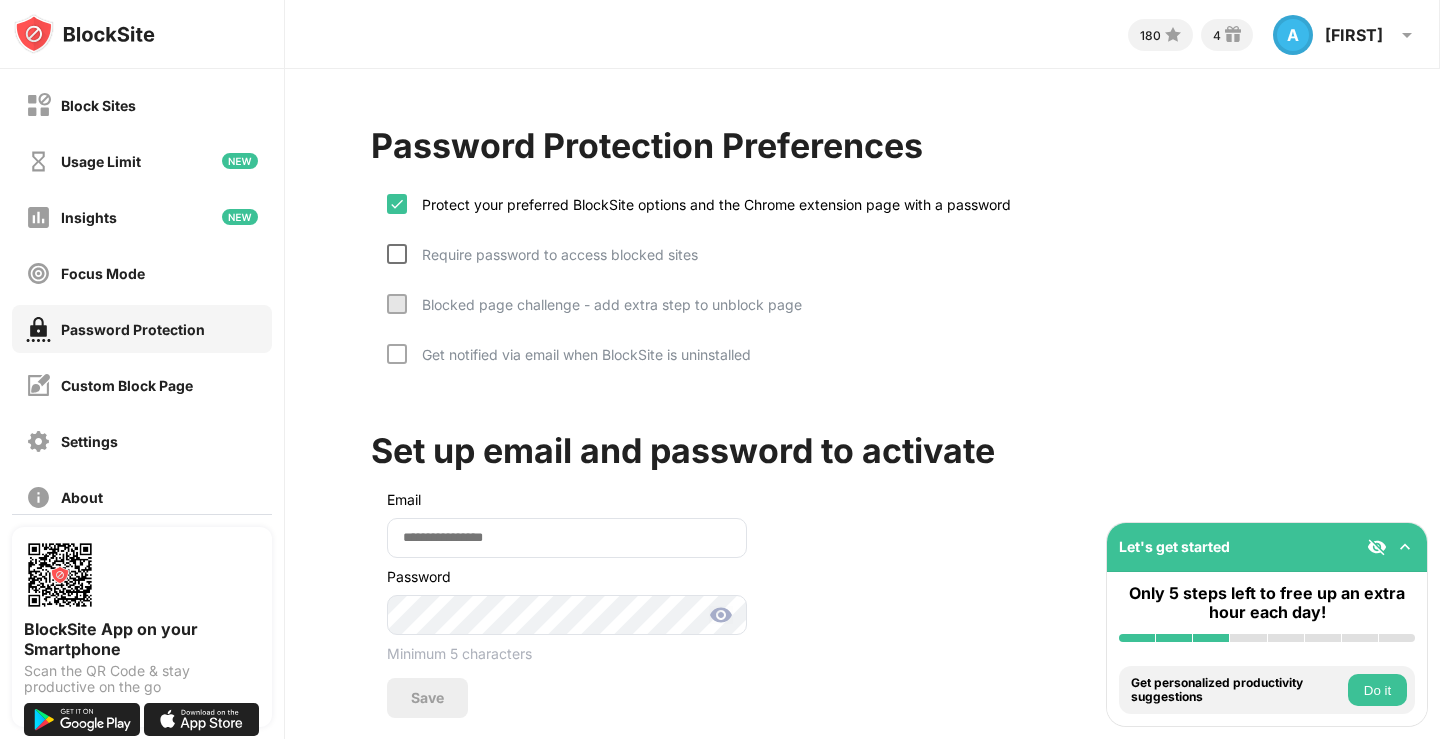 click at bounding box center (397, 254) 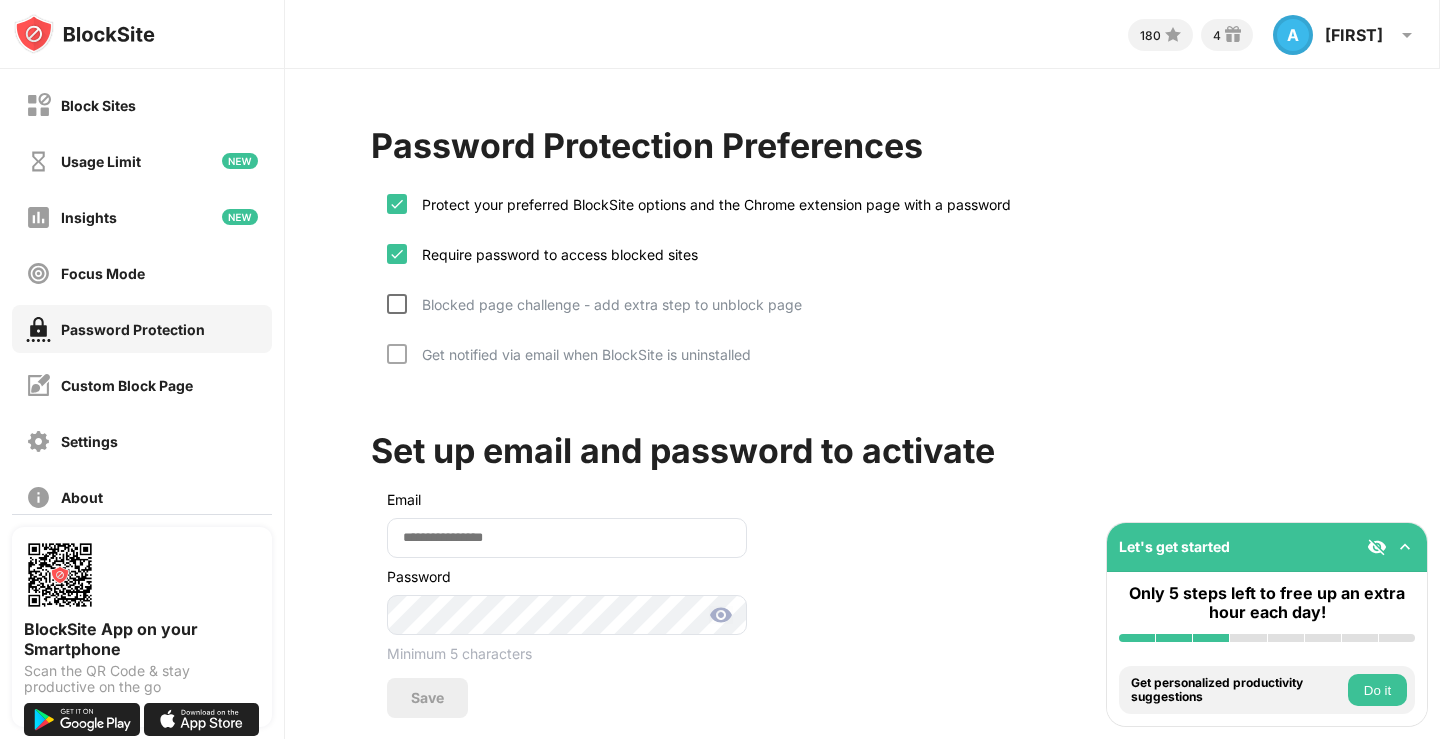 click at bounding box center [397, 304] 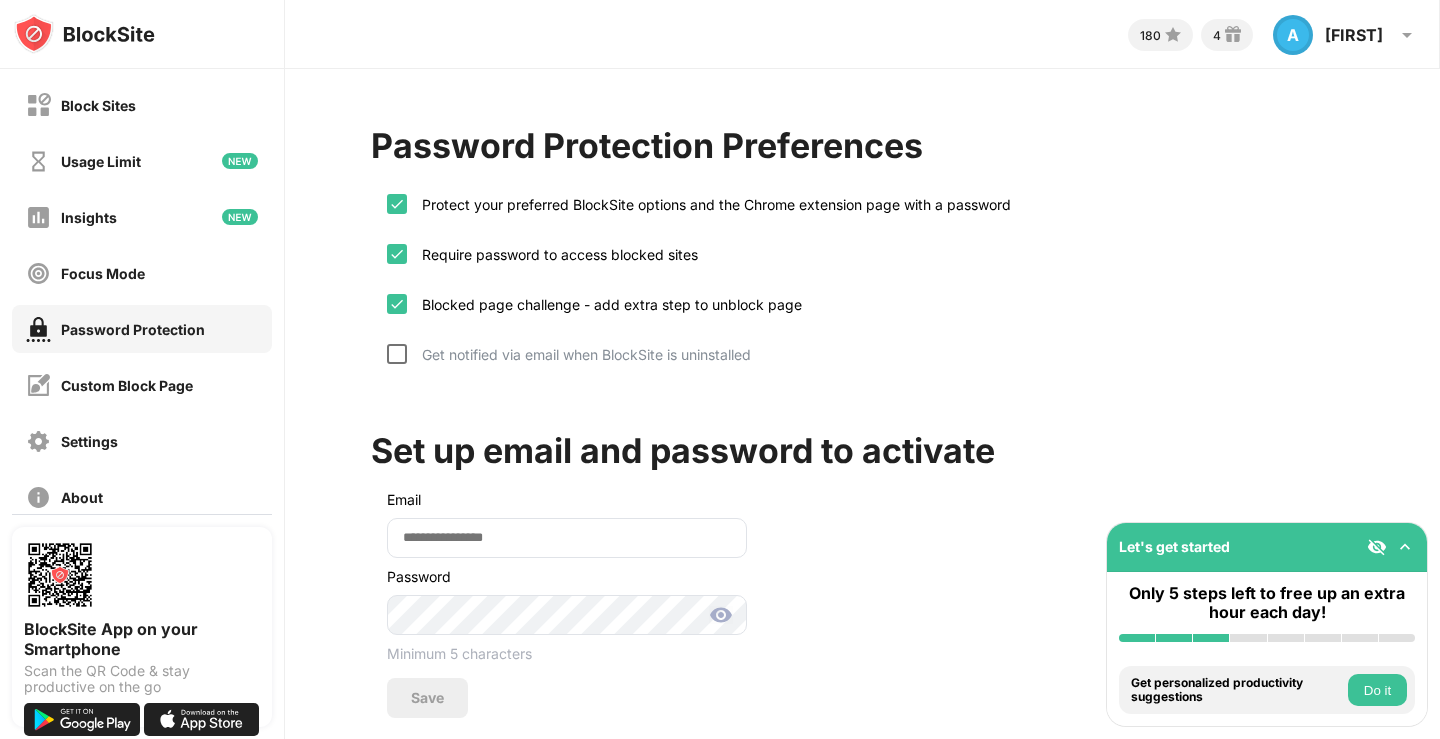click at bounding box center [397, 354] 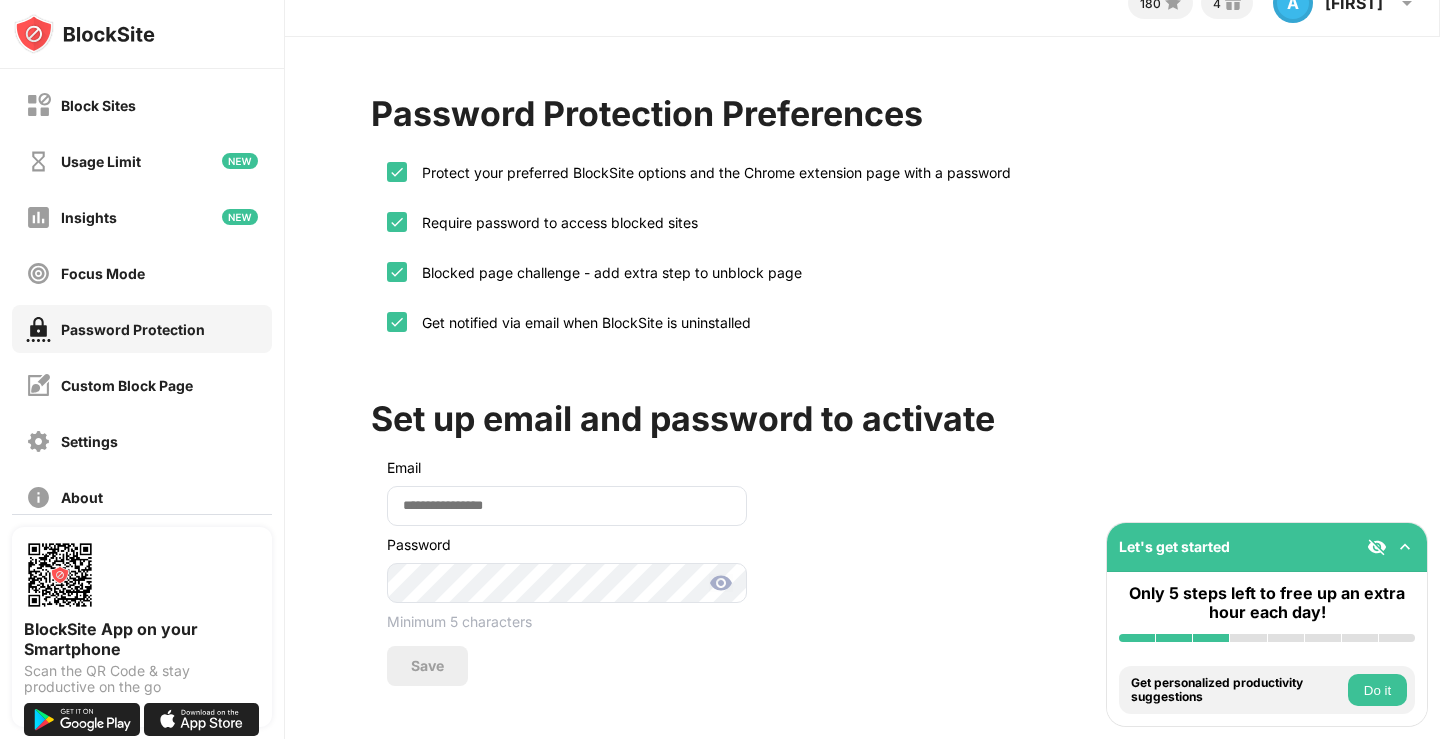 scroll, scrollTop: 50, scrollLeft: 0, axis: vertical 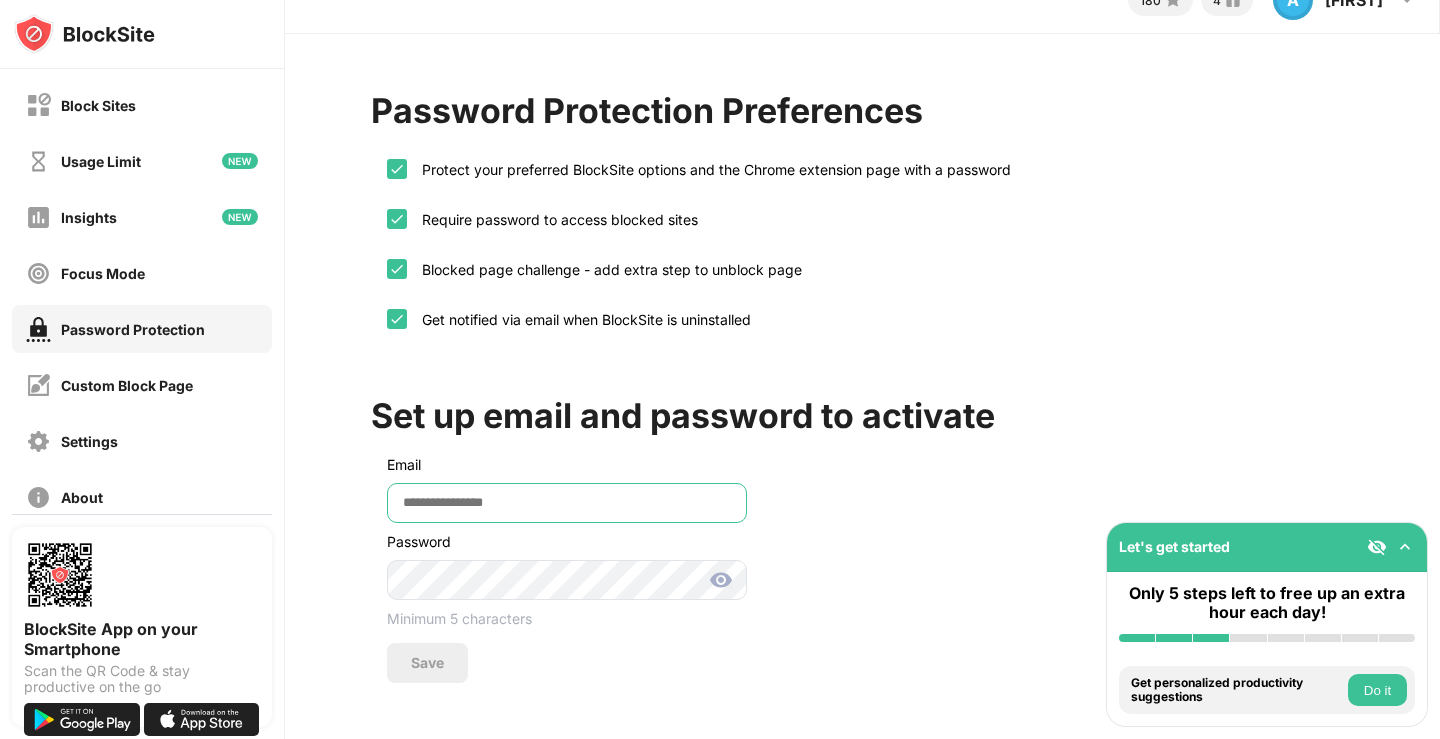 click at bounding box center (567, 503) 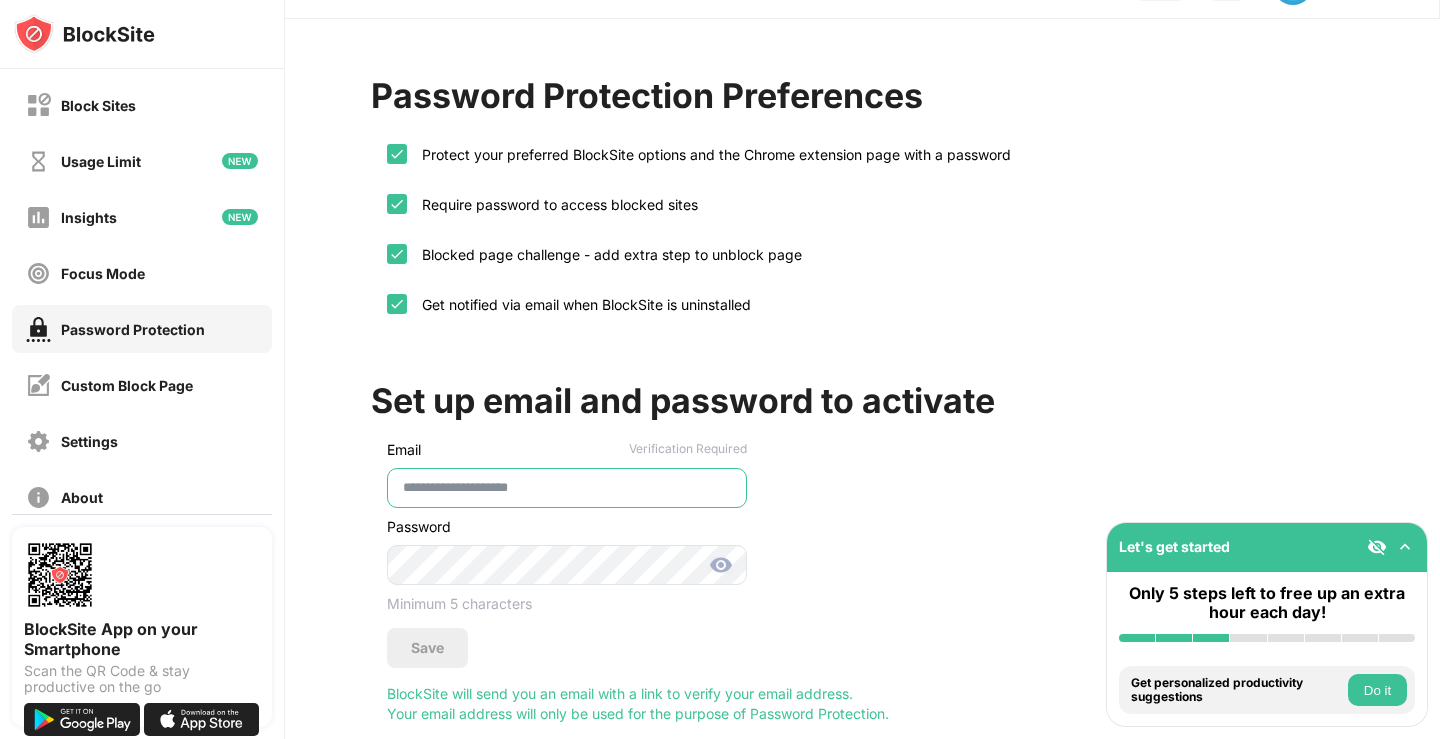 type on "**********" 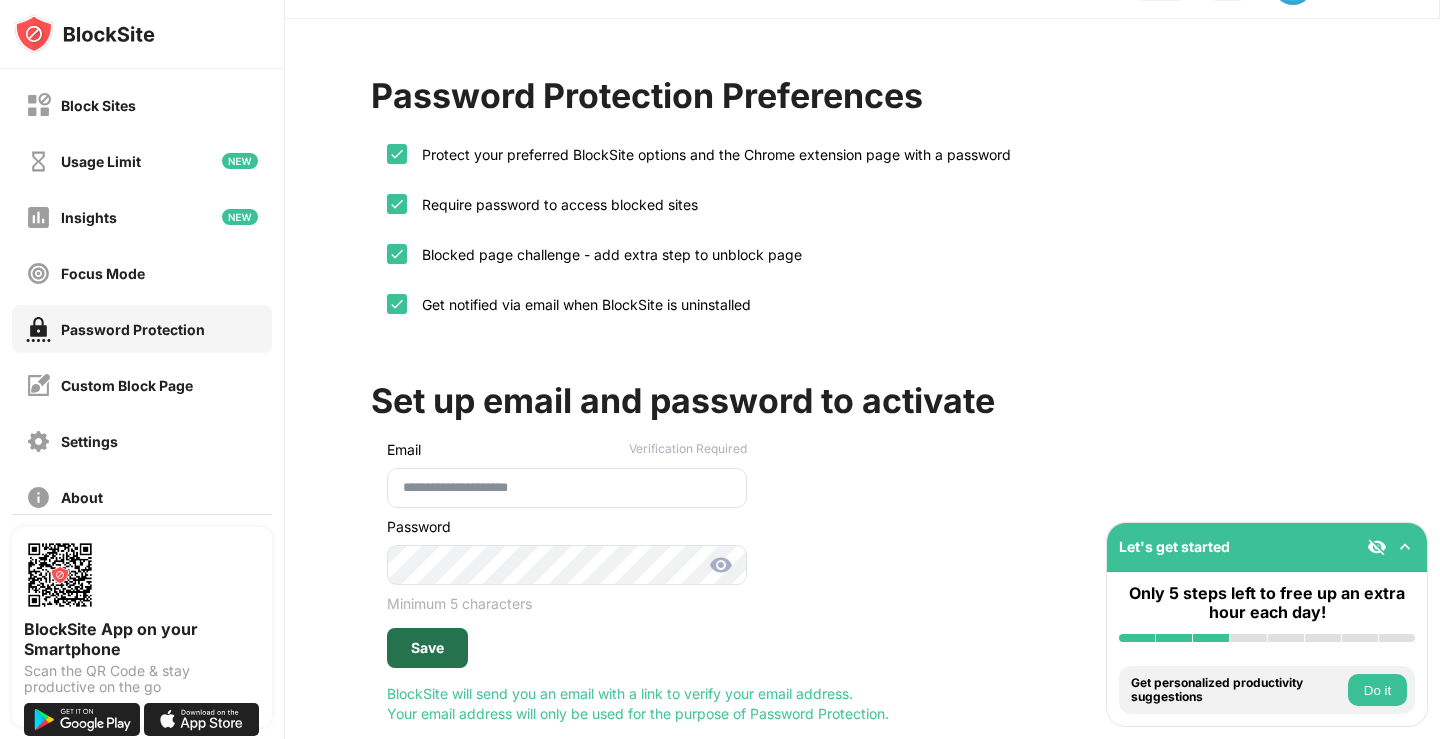 click on "Save" at bounding box center (427, 648) 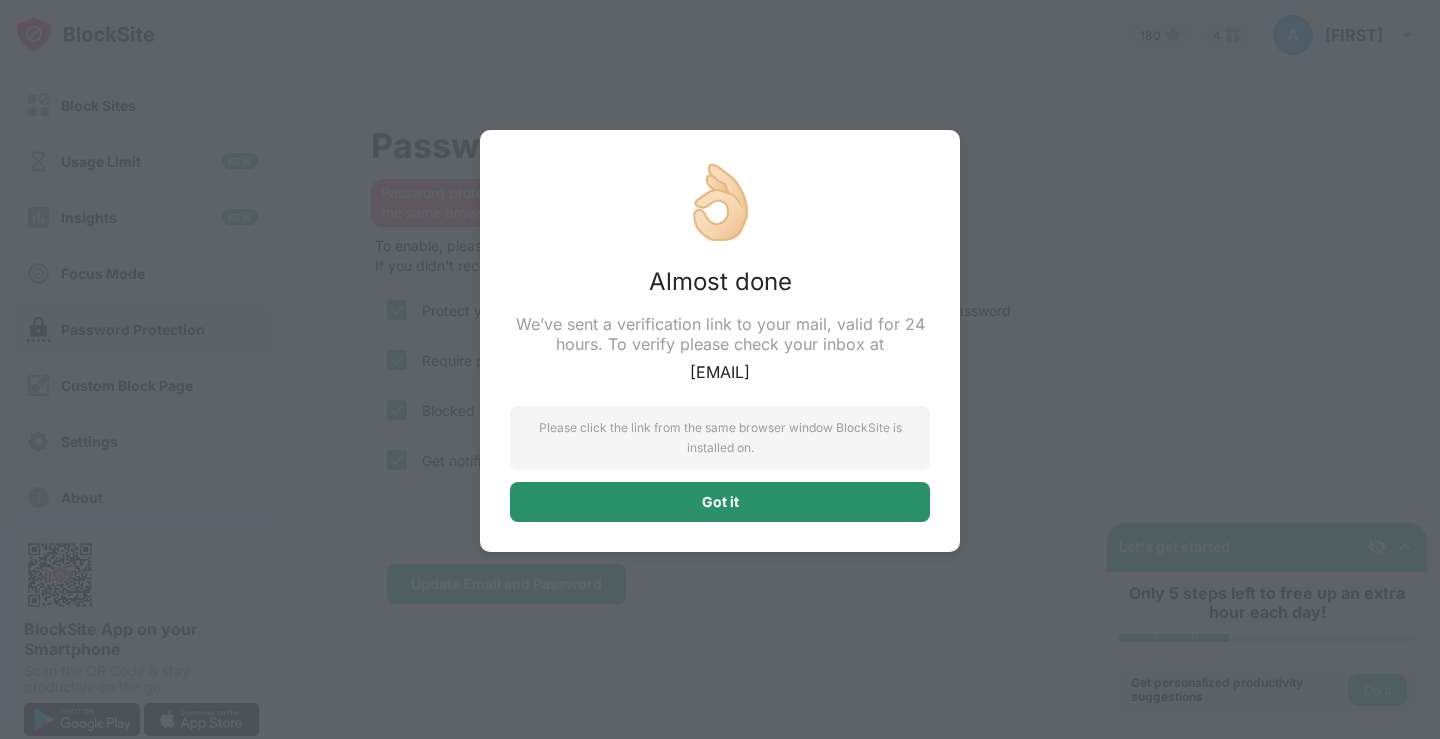 click on "Got it" at bounding box center (720, 502) 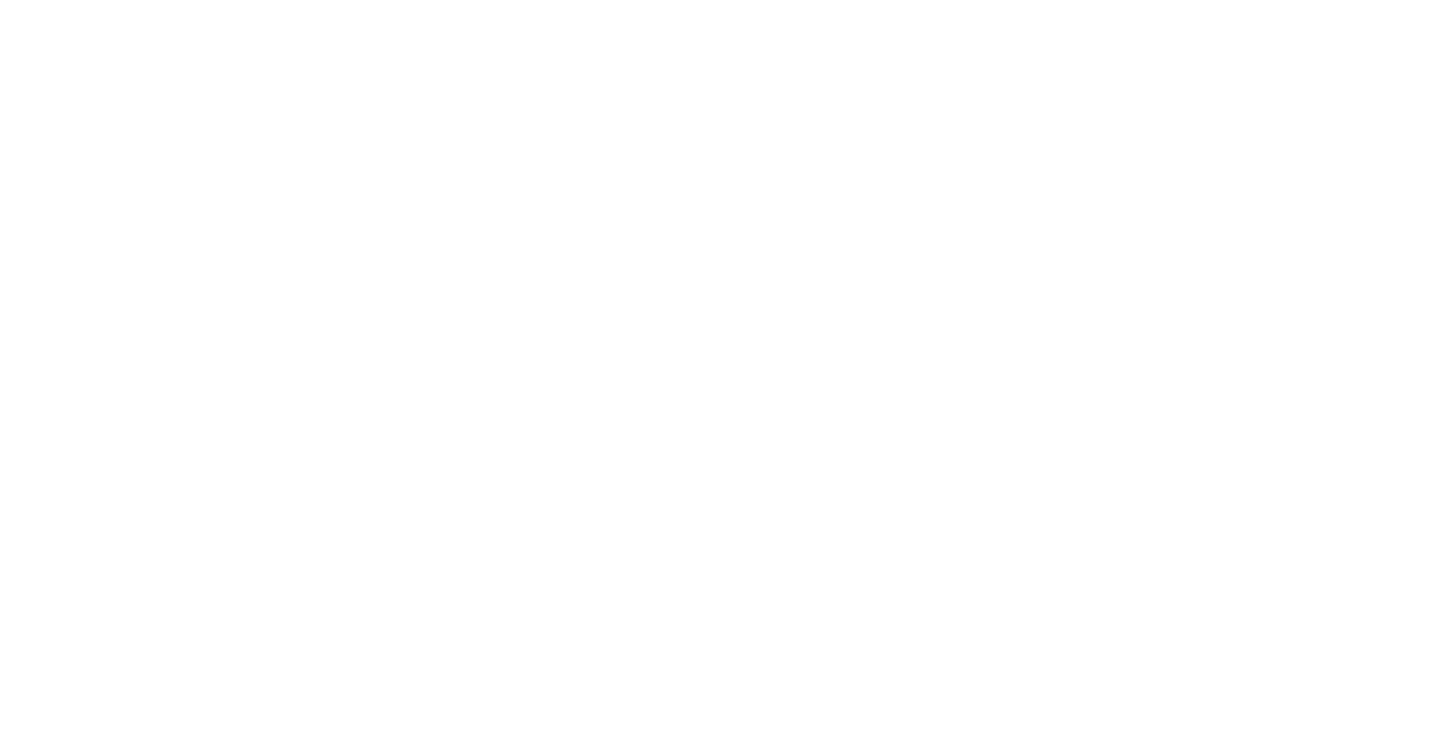 scroll, scrollTop: 0, scrollLeft: 0, axis: both 